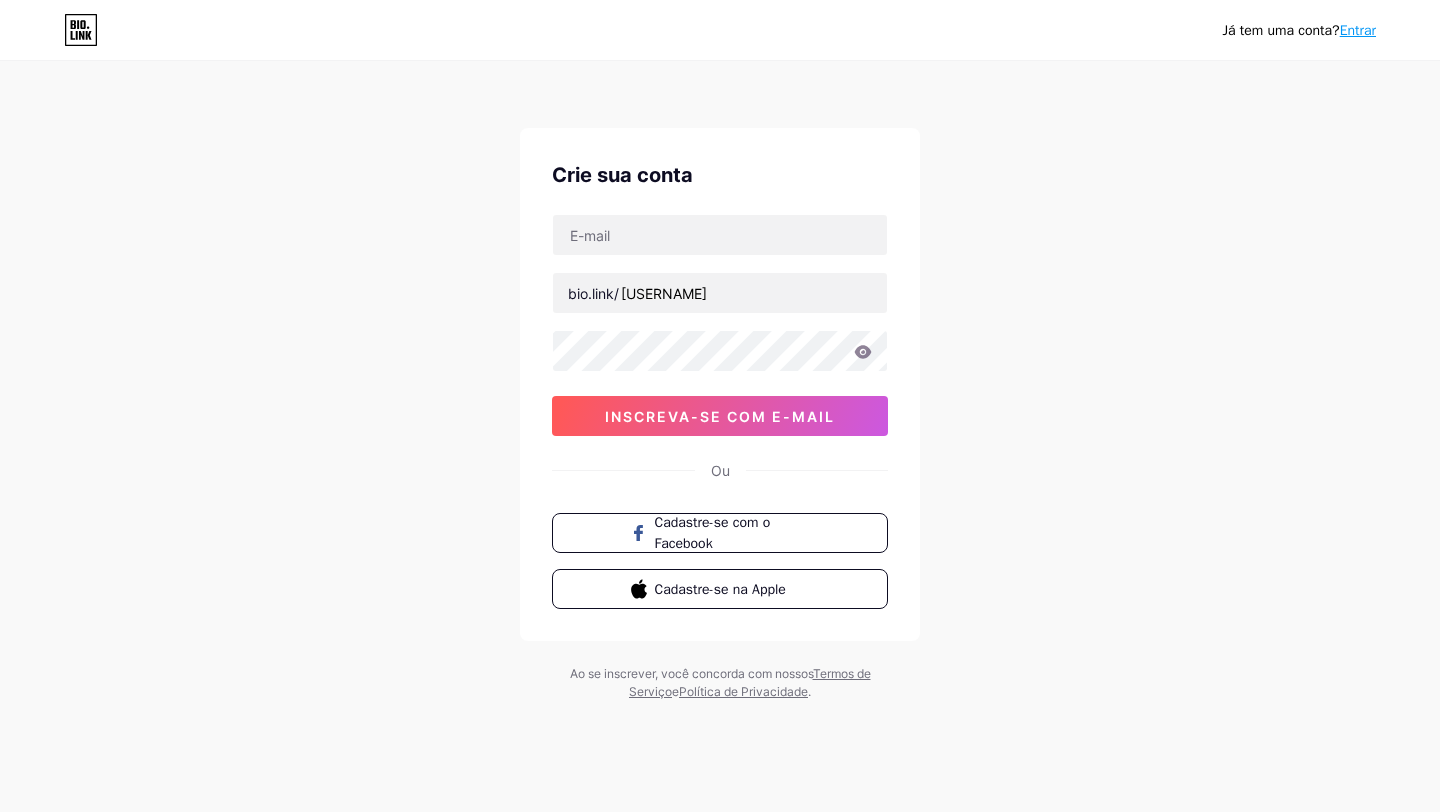 scroll, scrollTop: 0, scrollLeft: 0, axis: both 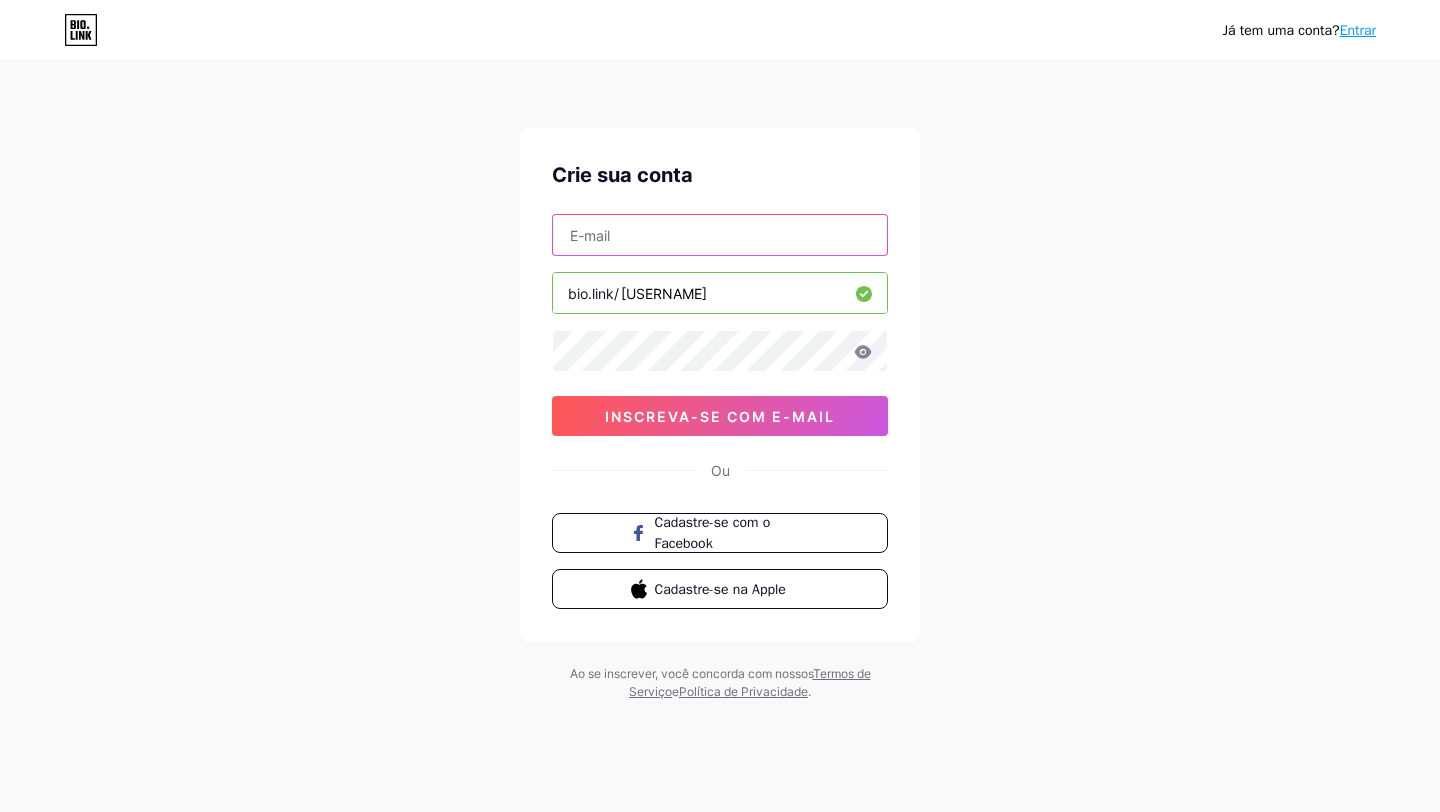 click at bounding box center (720, 235) 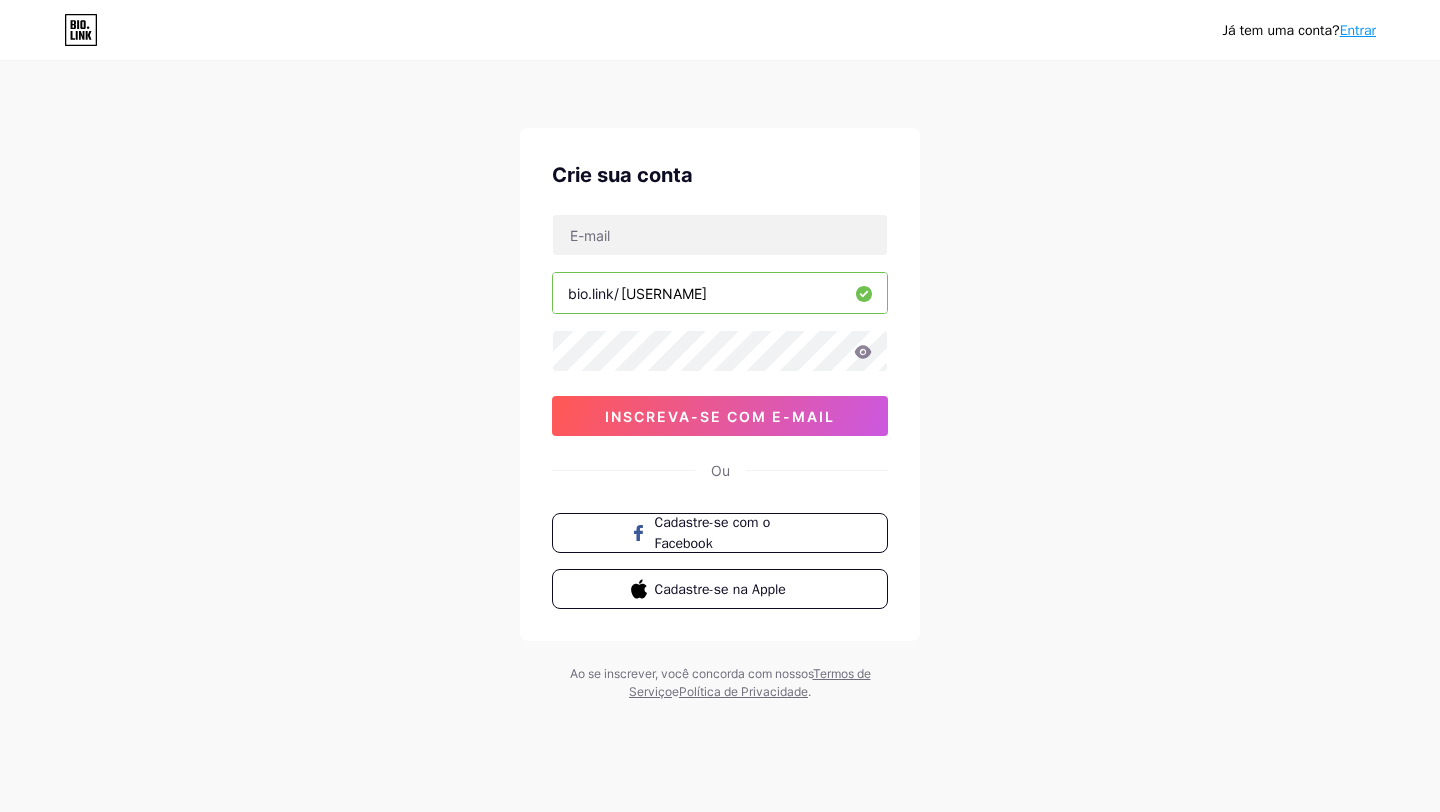 click on "Já tem uma conta? Entrar Crie sua conta bio.link/[USERNAME] inscreva-se com e-mail Ou Cadastre-se com o Facebook
Cadastre-se na Apple
Ao se inscrever, você concorda com nossos Termos de Serviço e Política de Privacidade ." at bounding box center (720, 382) 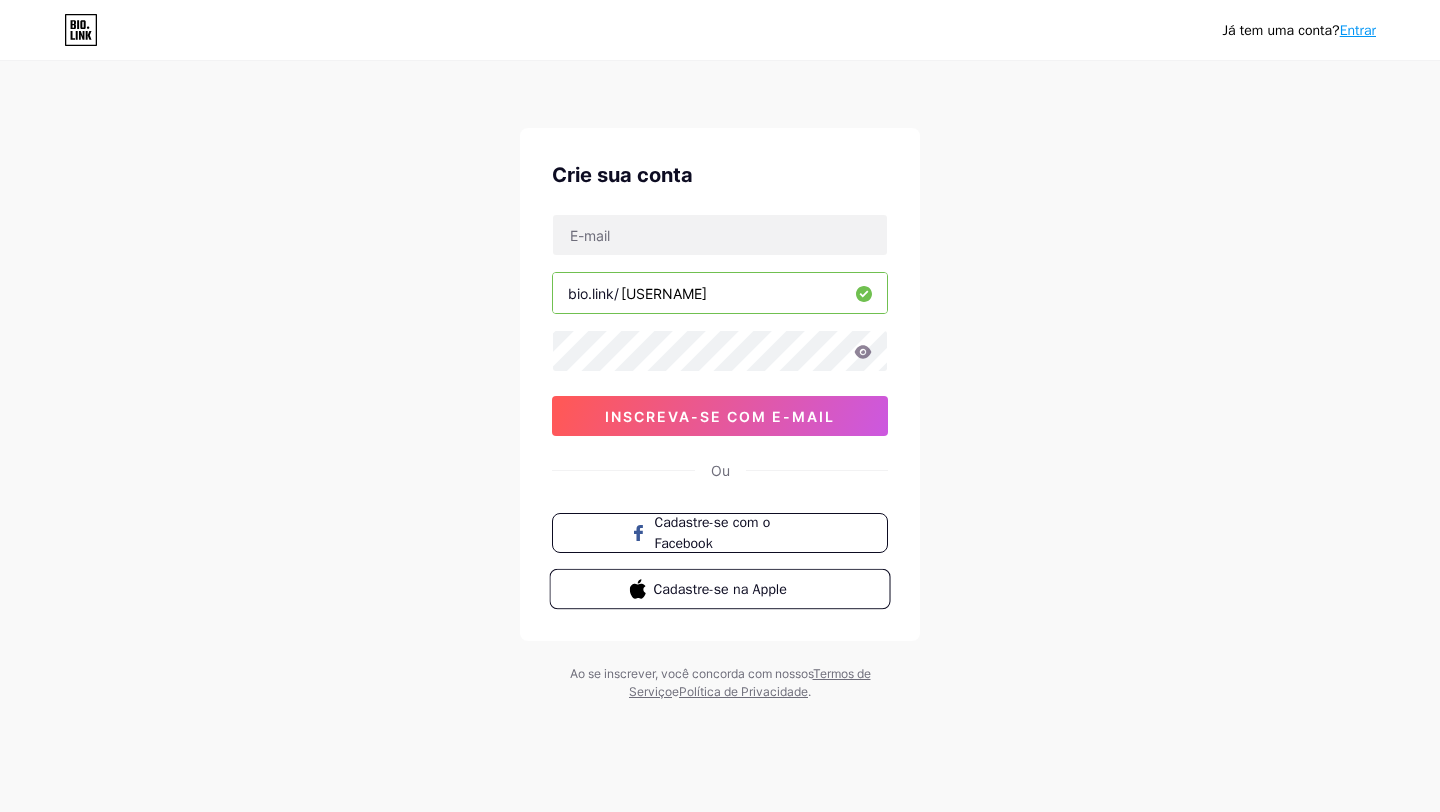 click on "Cadastre-se na Apple" at bounding box center (719, 589) 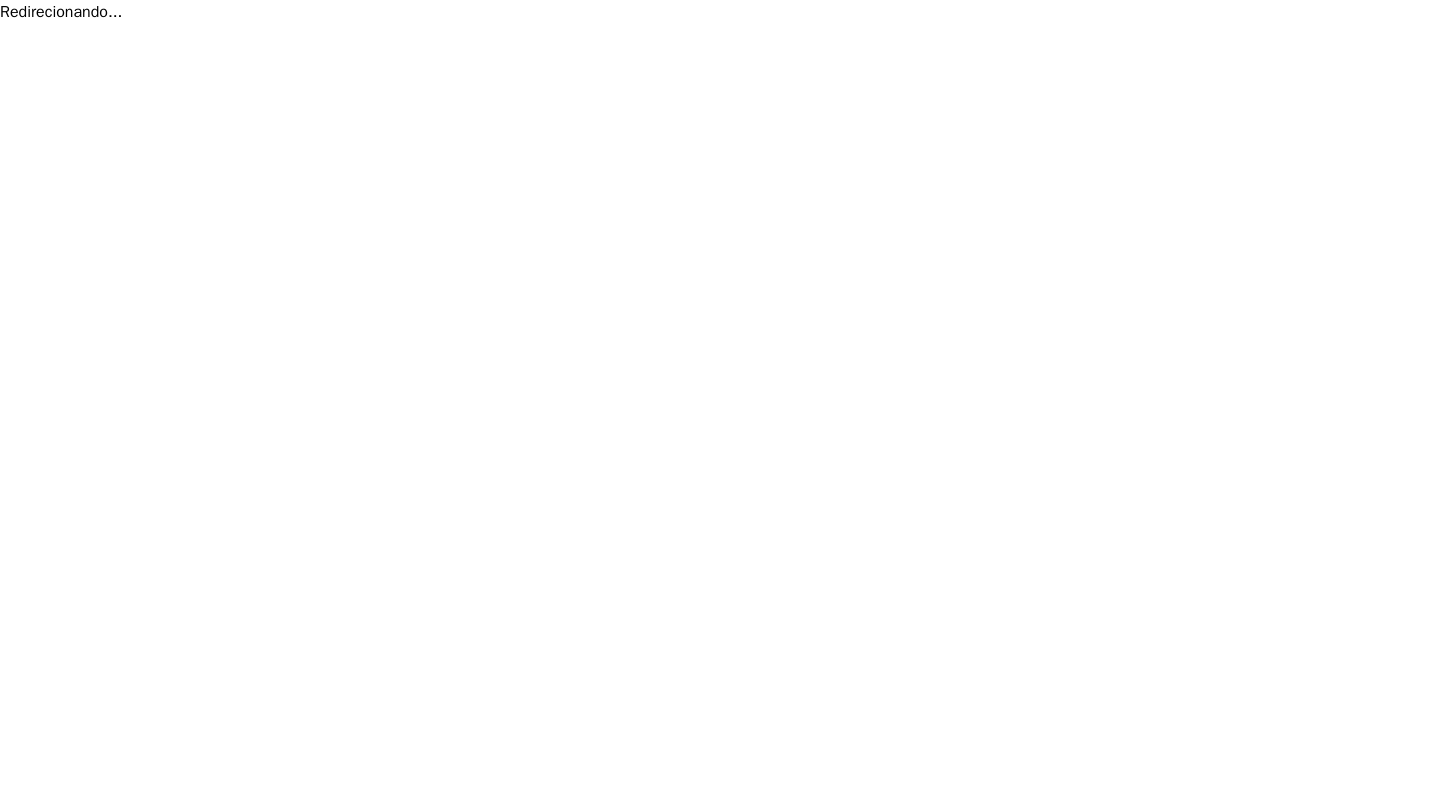 scroll, scrollTop: 0, scrollLeft: 0, axis: both 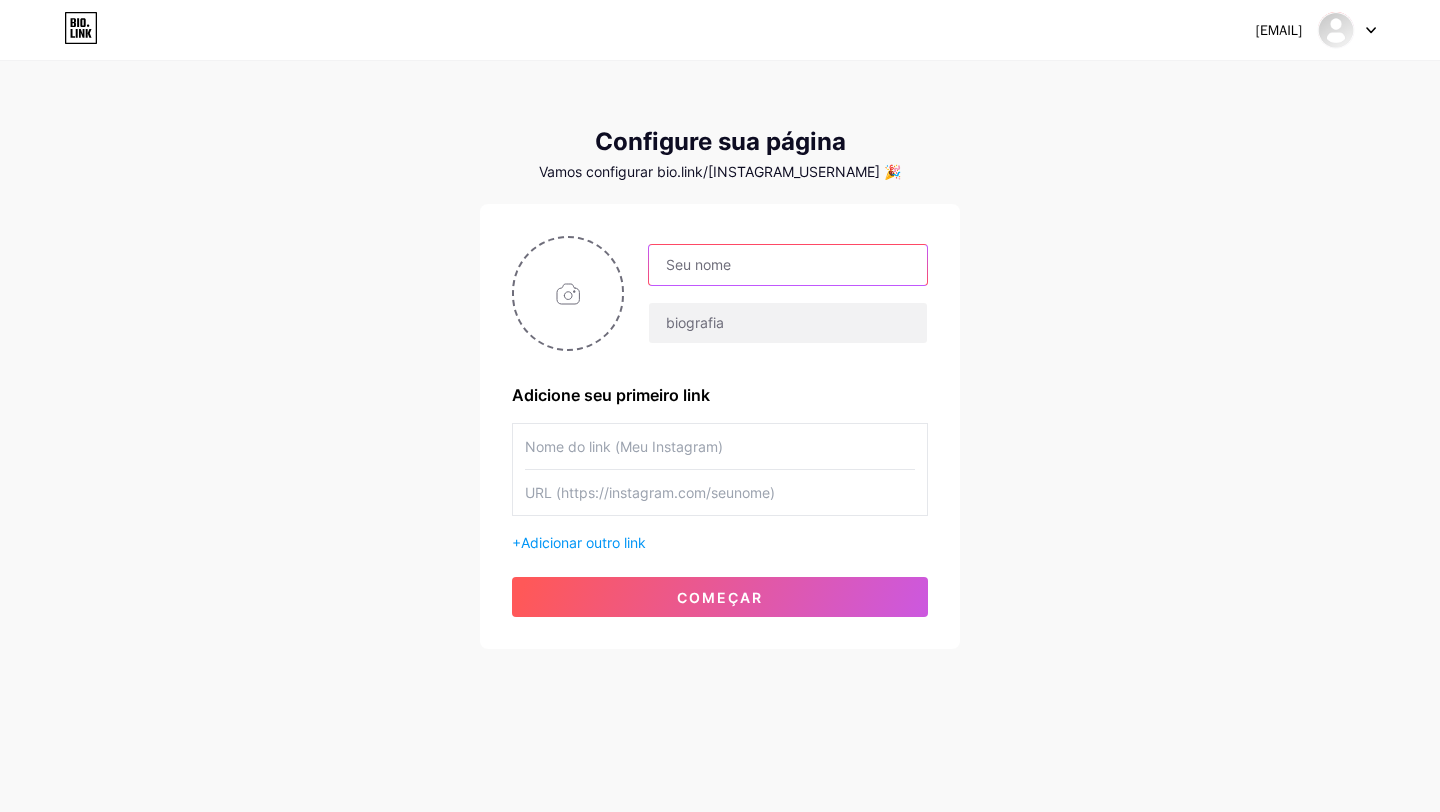 click at bounding box center (788, 265) 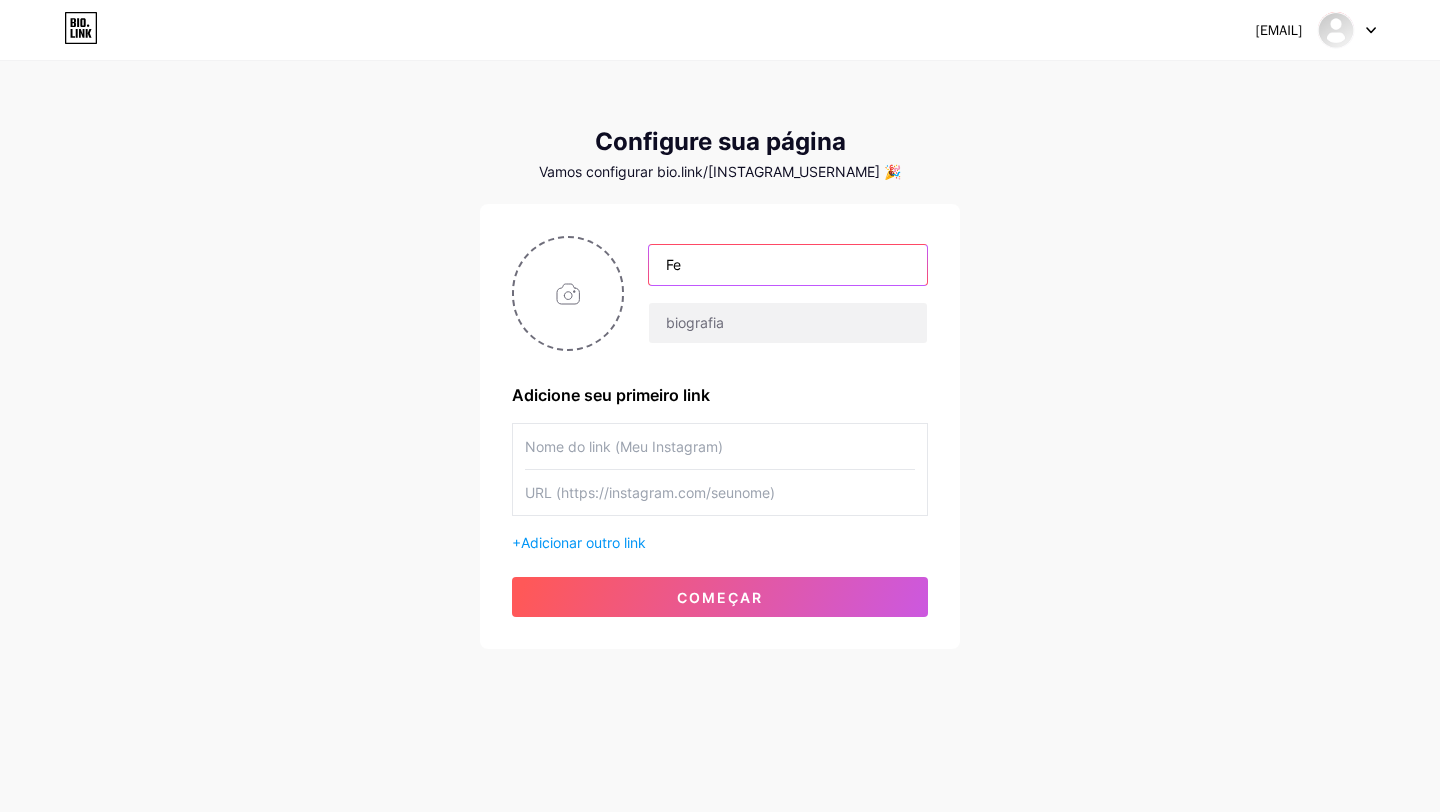 type on "F" 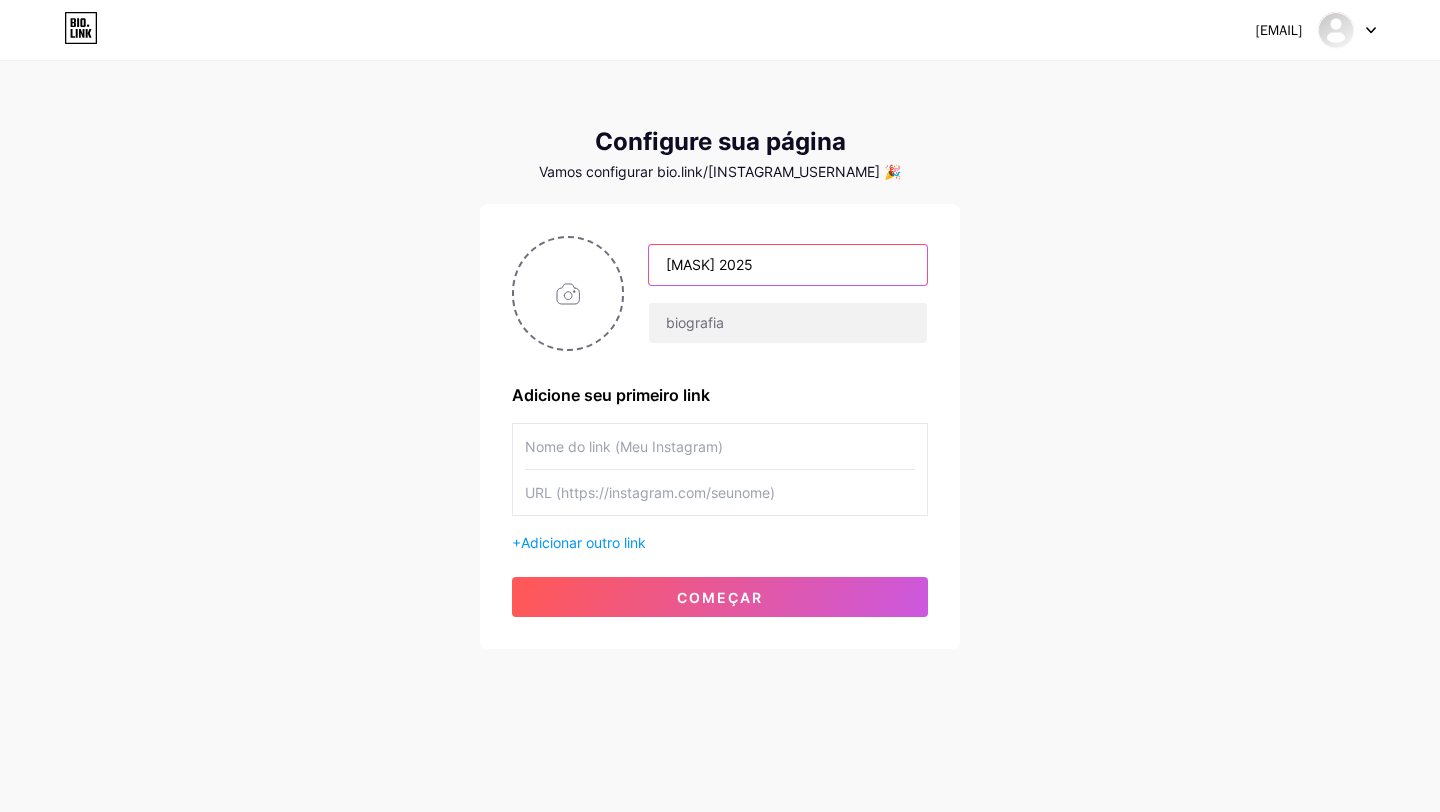 type on "[MASK] 2025" 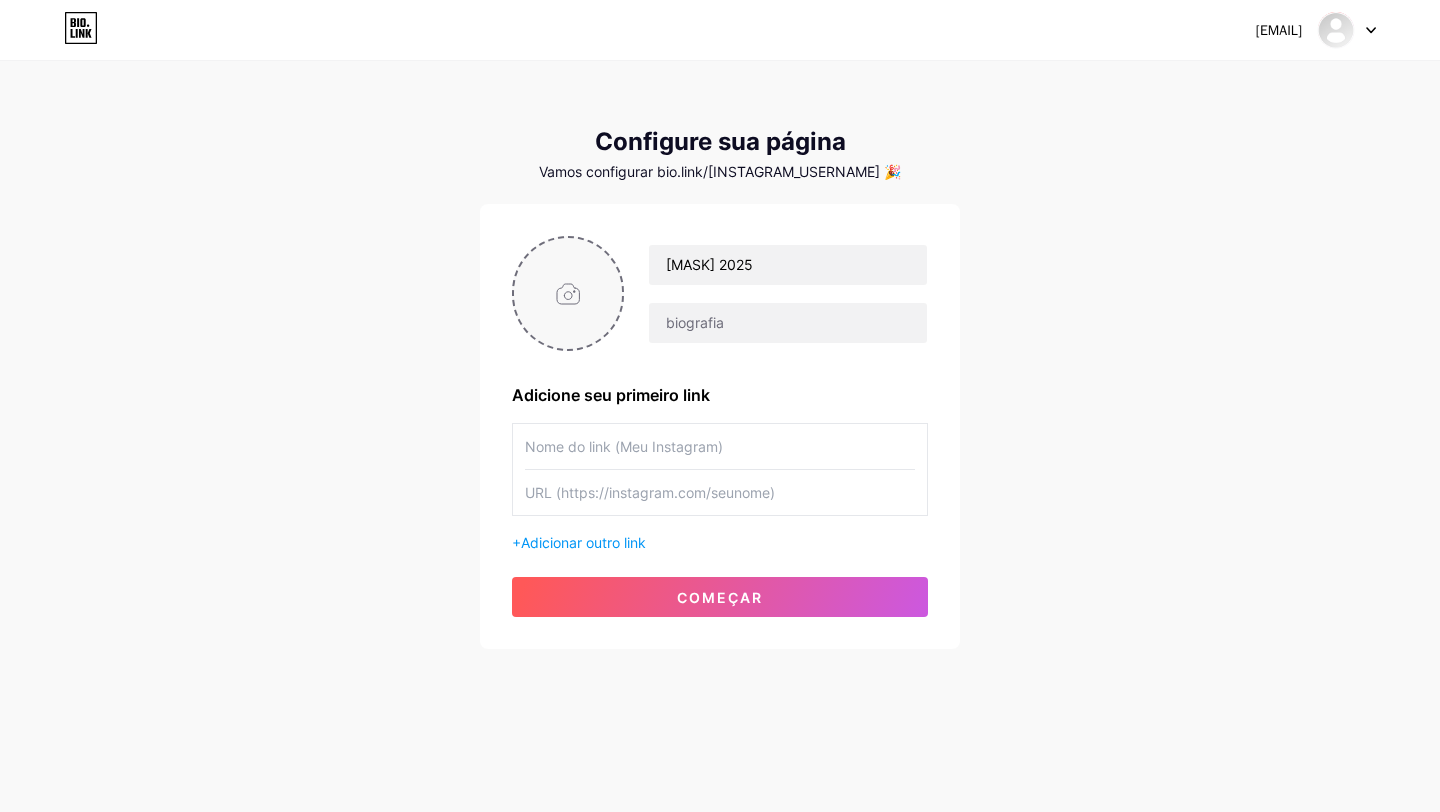 click at bounding box center [568, 293] 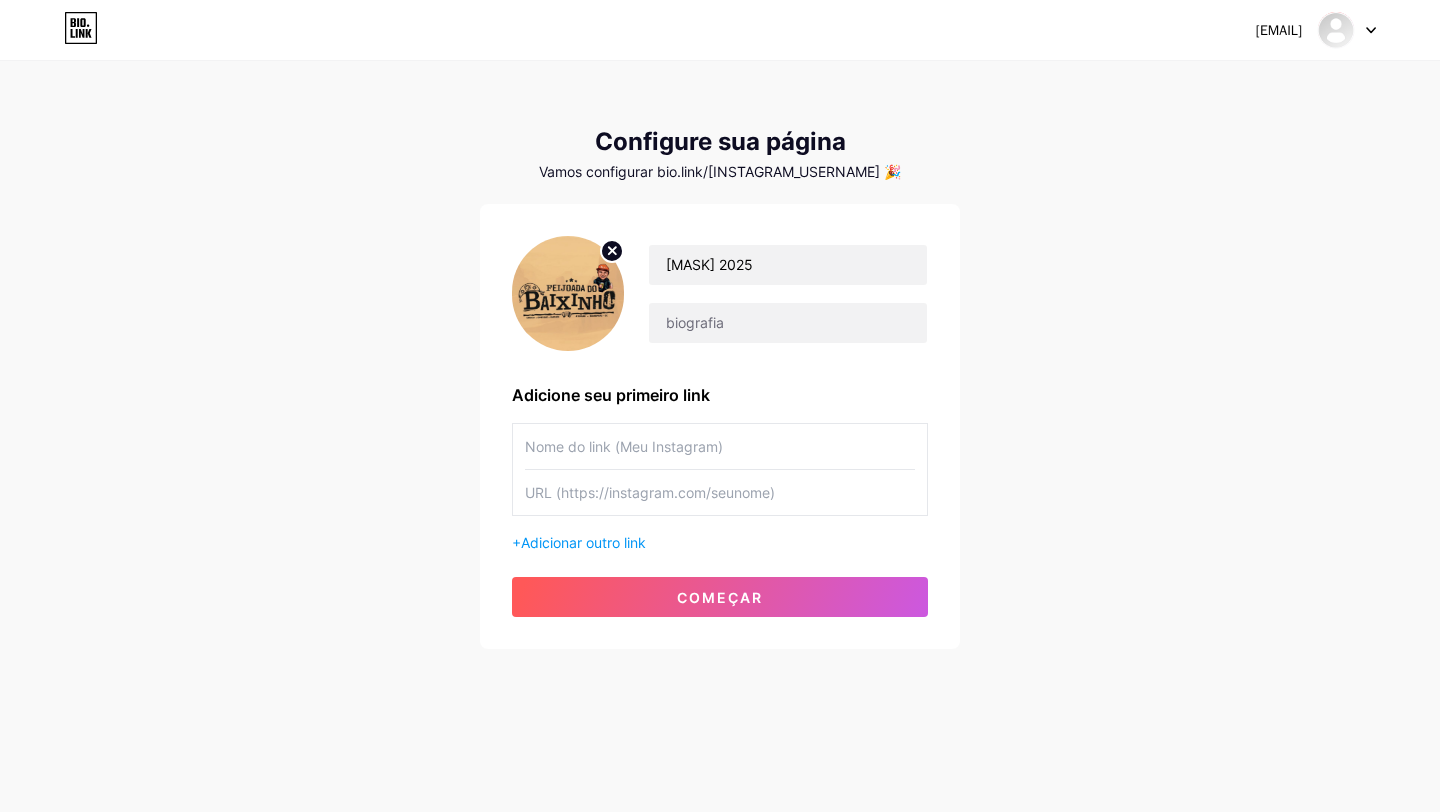 click at bounding box center (720, 446) 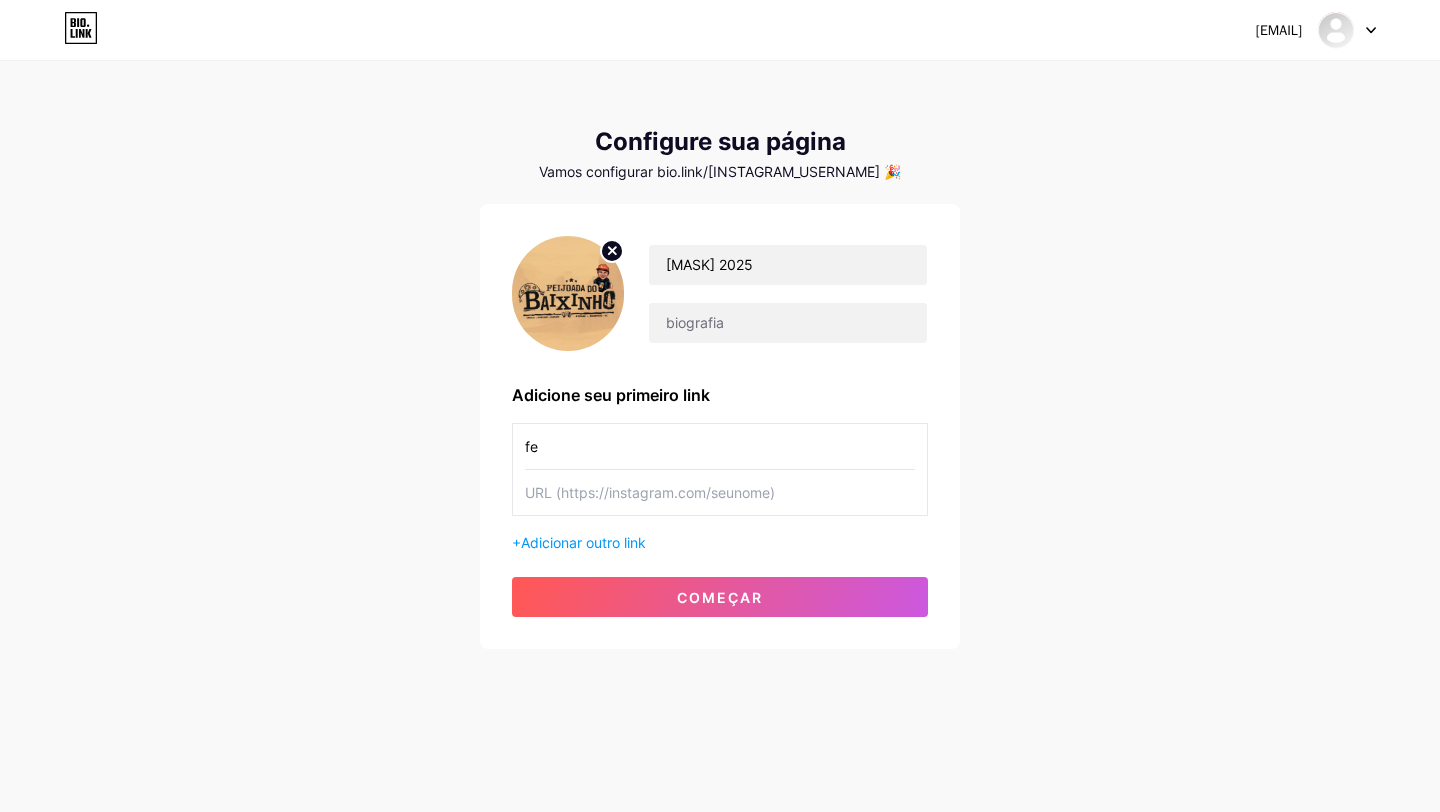 type on "f" 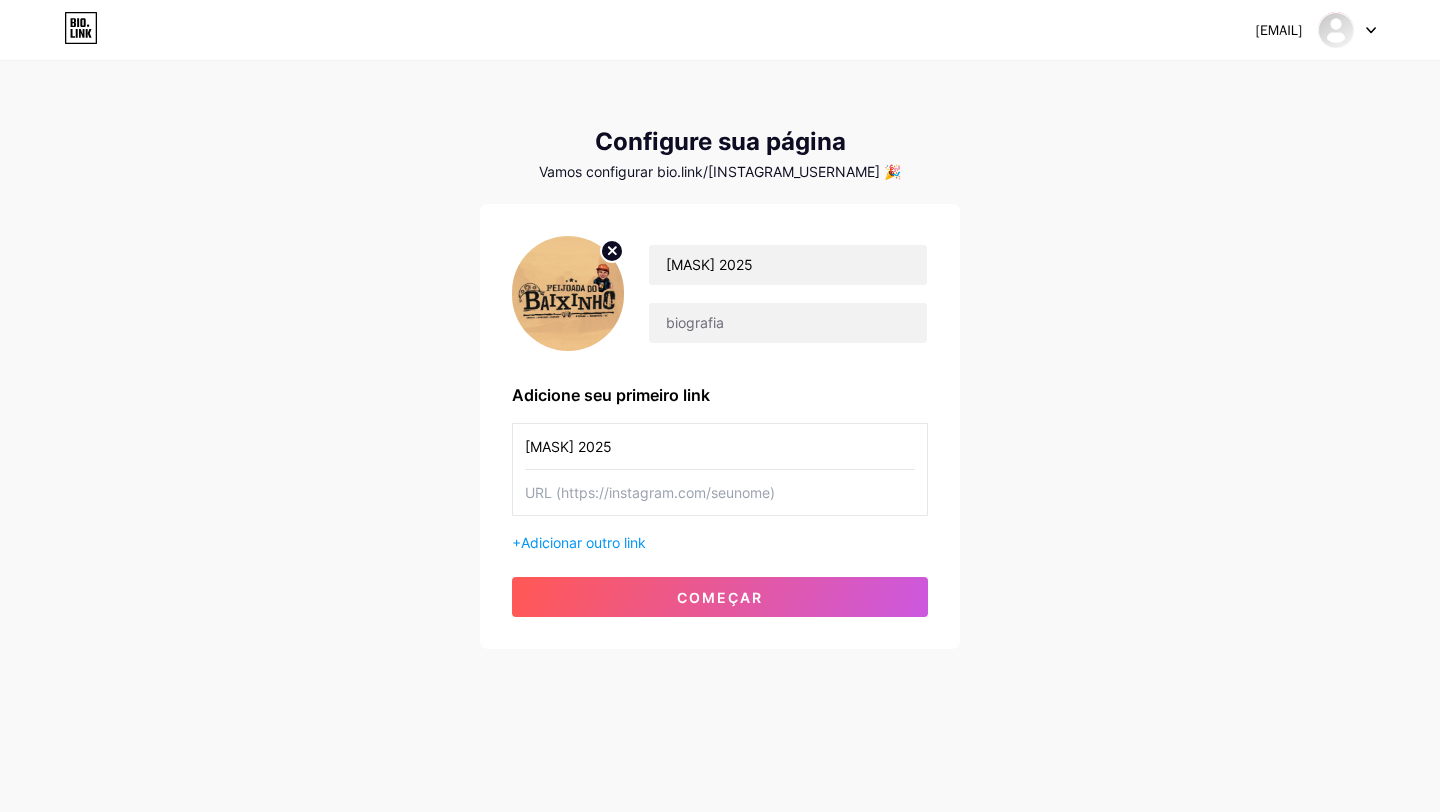 type on "[MASK] 2025" 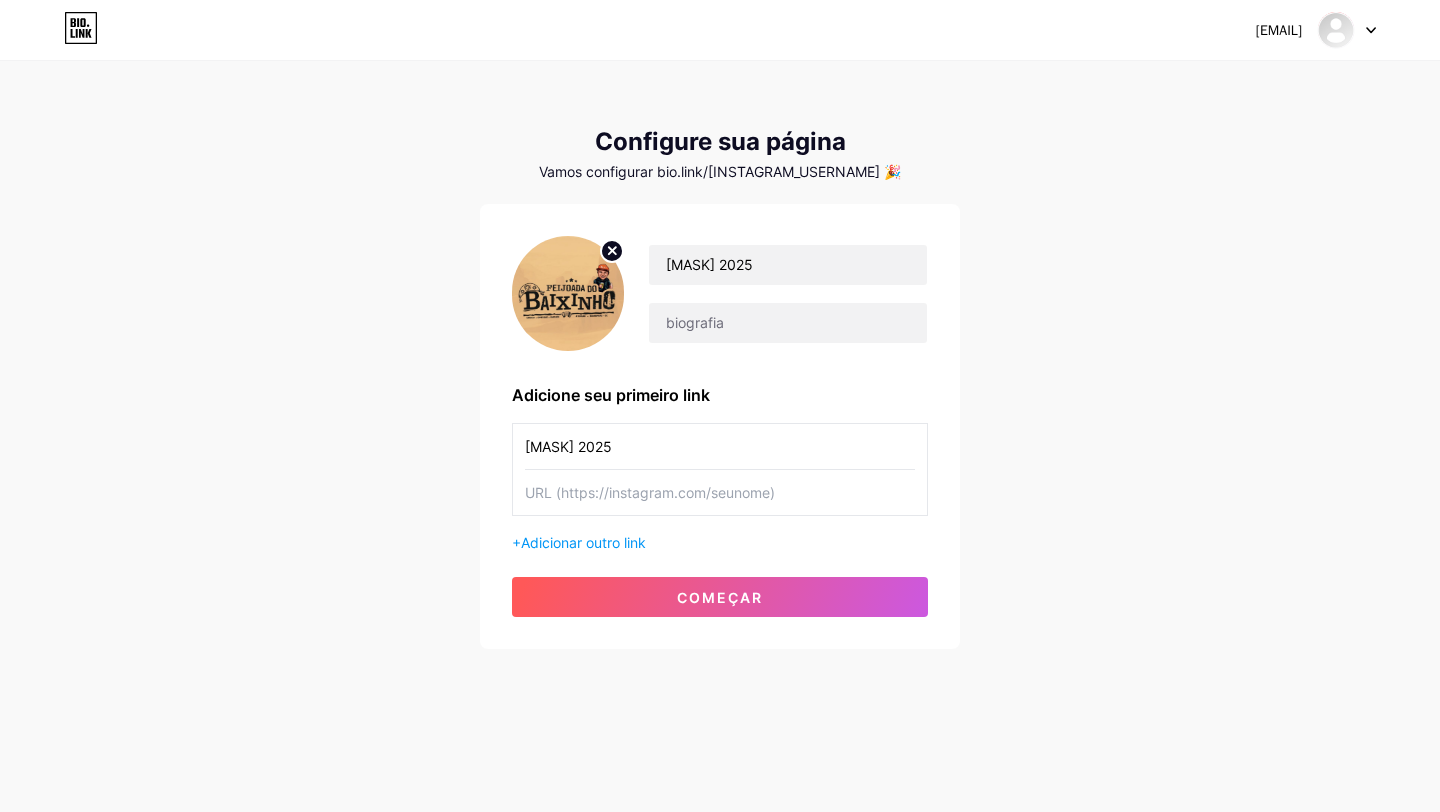 click at bounding box center [720, 492] 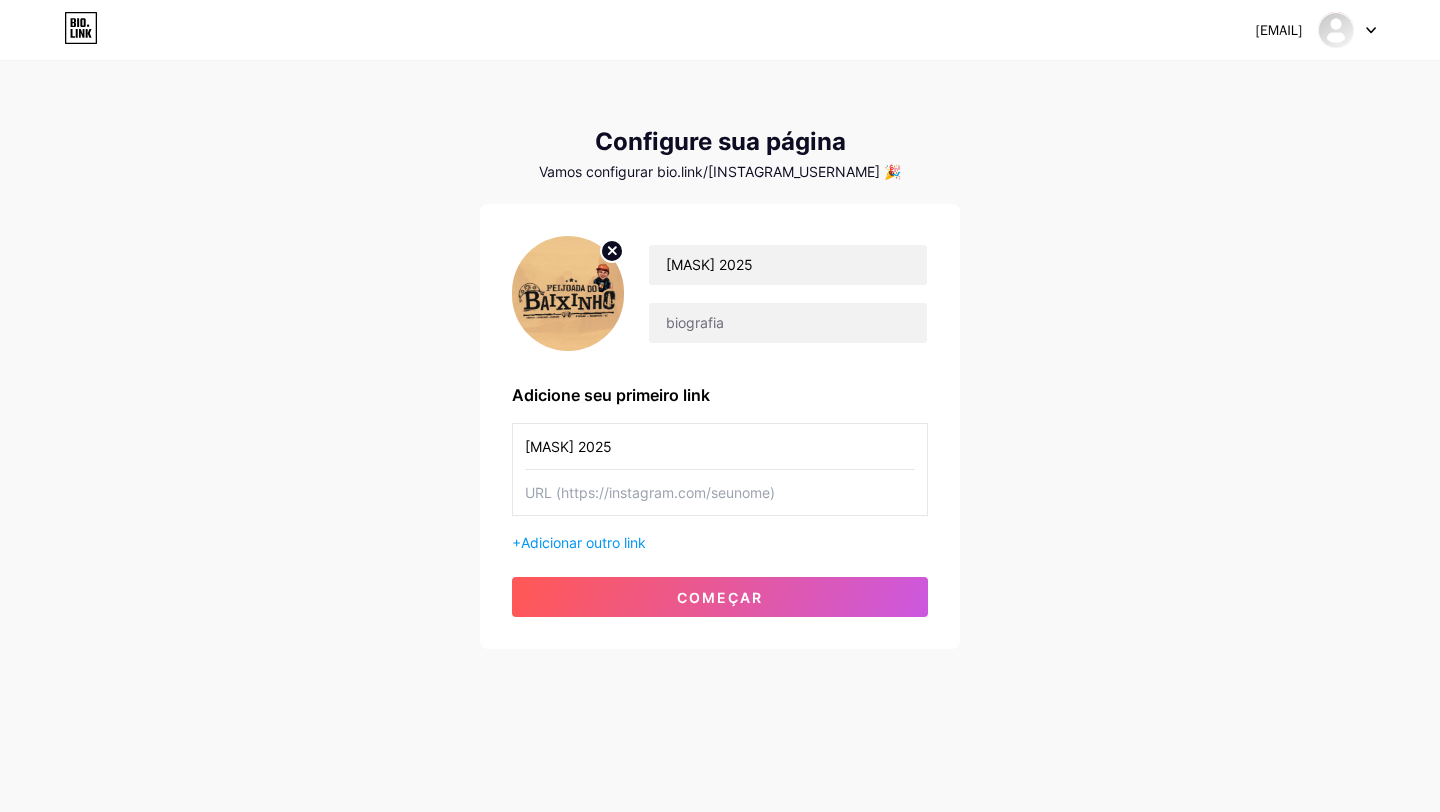 paste on "https://www.instagram.com/[INSTAGRAM_USERNAME]?igsh=Y3VrZmNkb2tvdWw3" 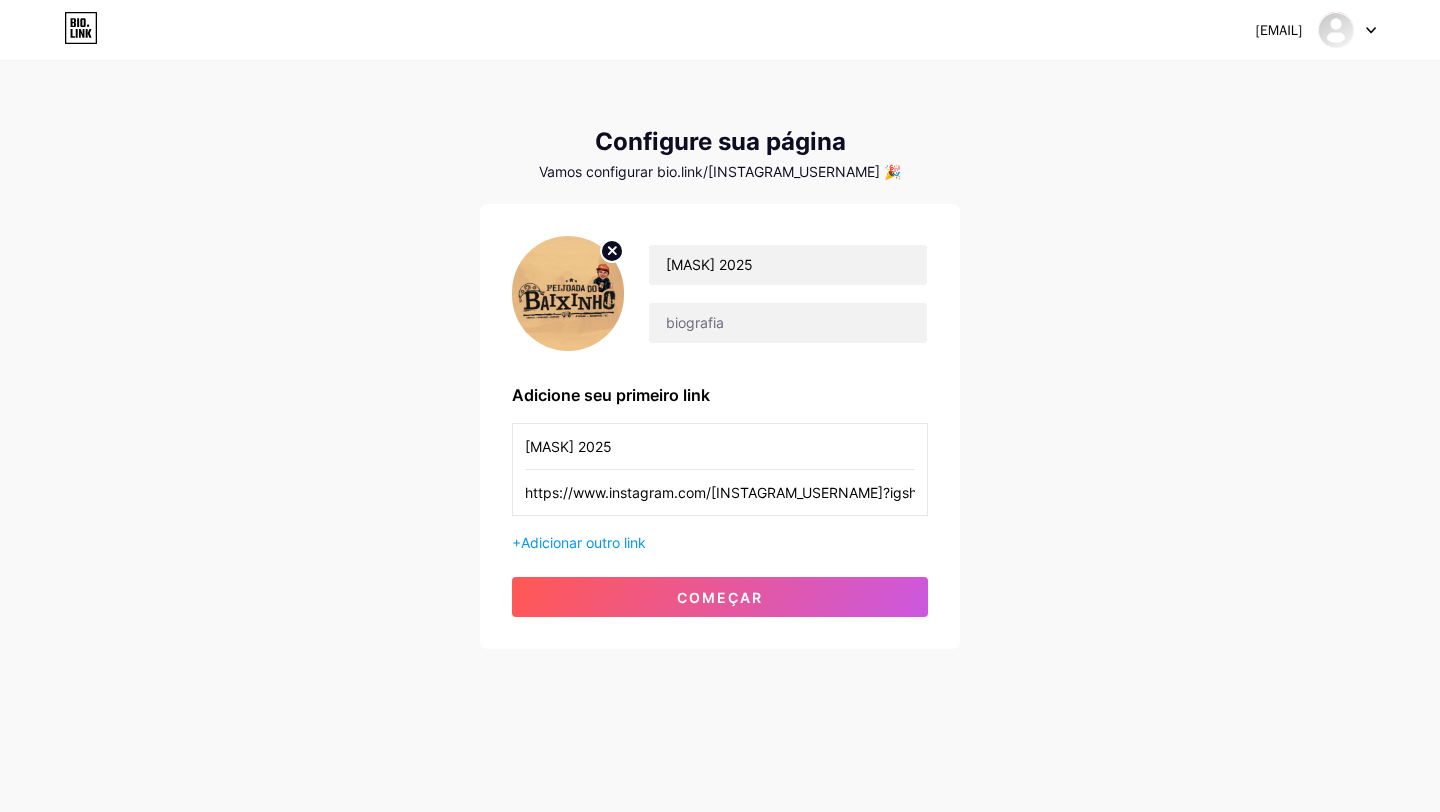scroll, scrollTop: 0, scrollLeft: 143, axis: horizontal 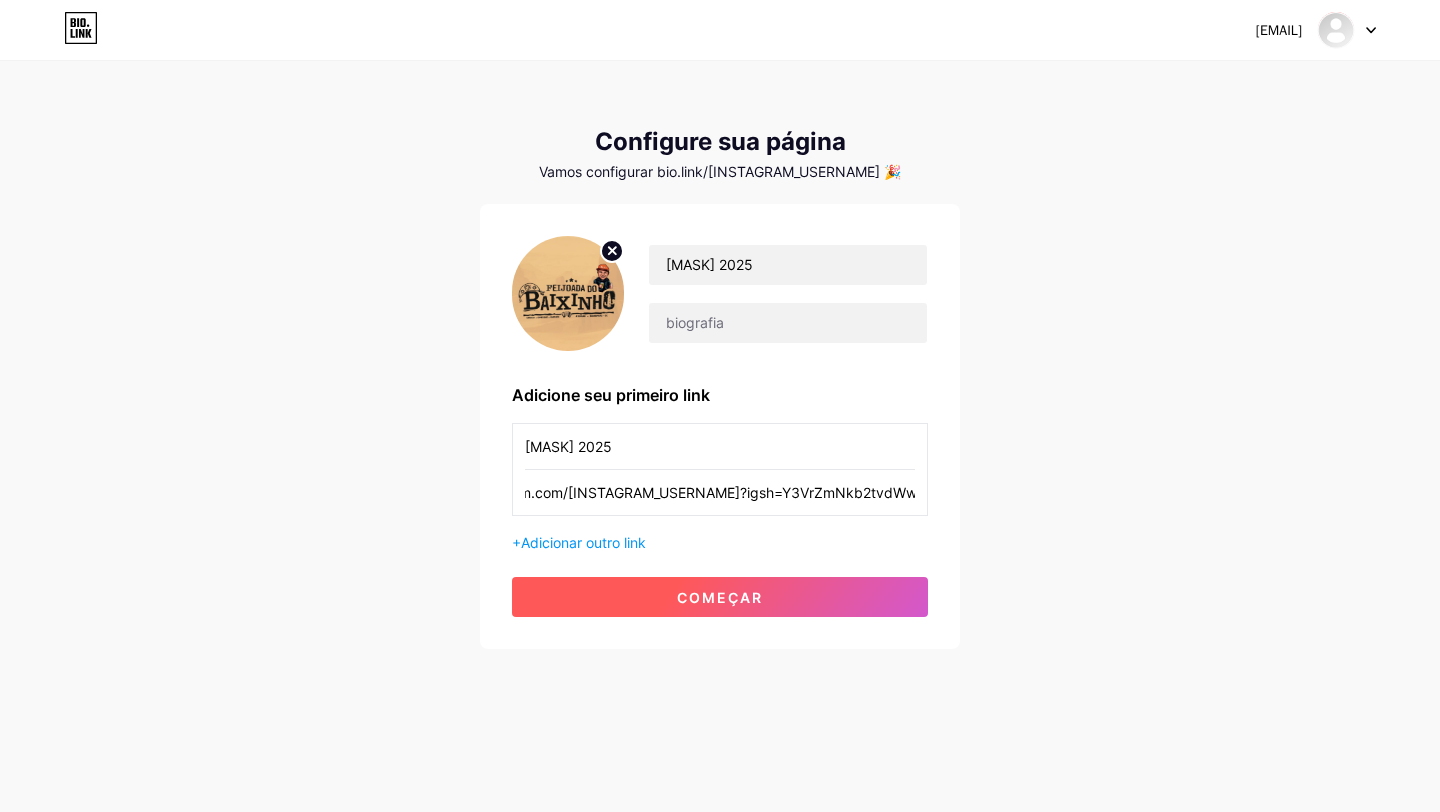 type on "https://www.instagram.com/[INSTAGRAM_USERNAME]?igsh=Y3VrZmNkb2tvdWw3" 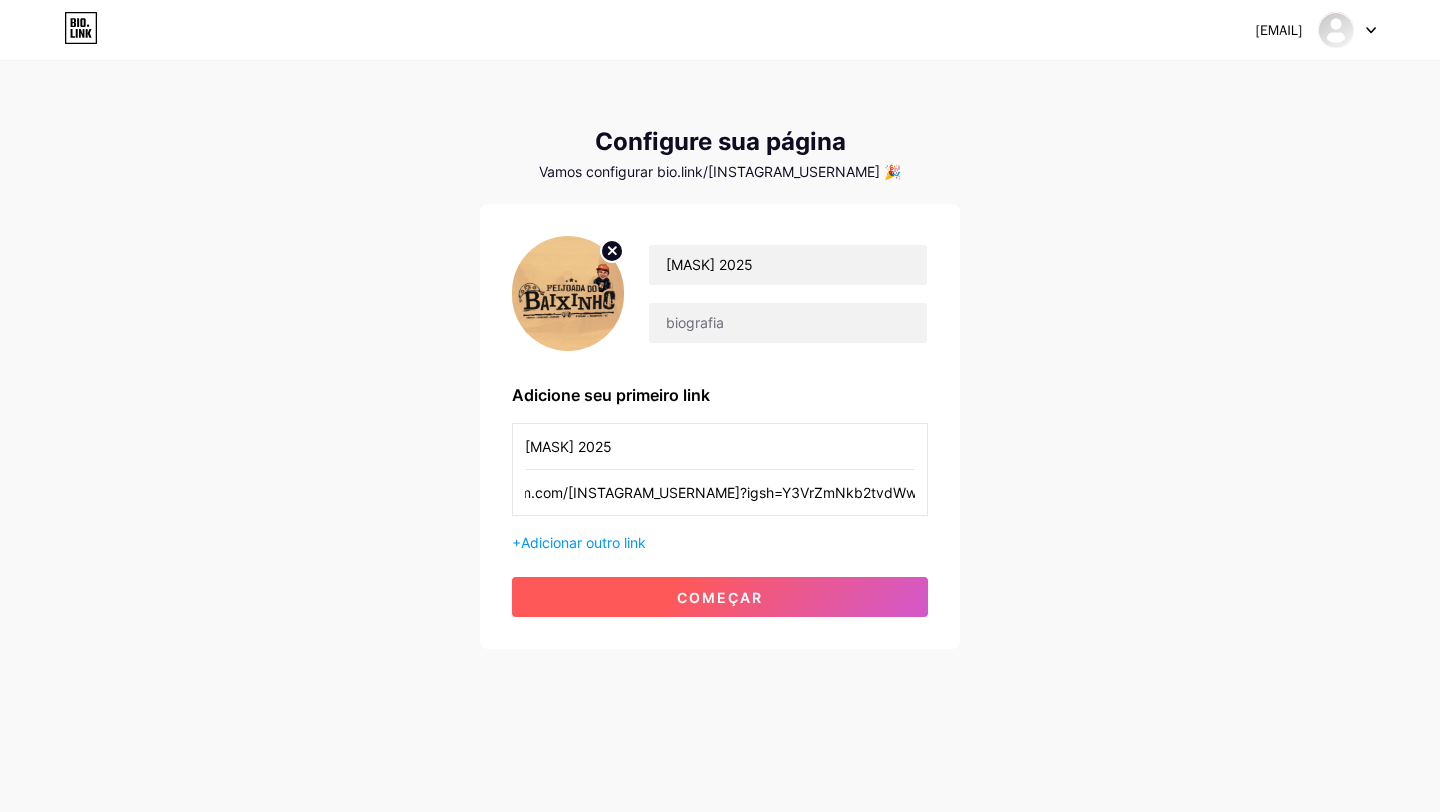 click on "começar" at bounding box center (720, 597) 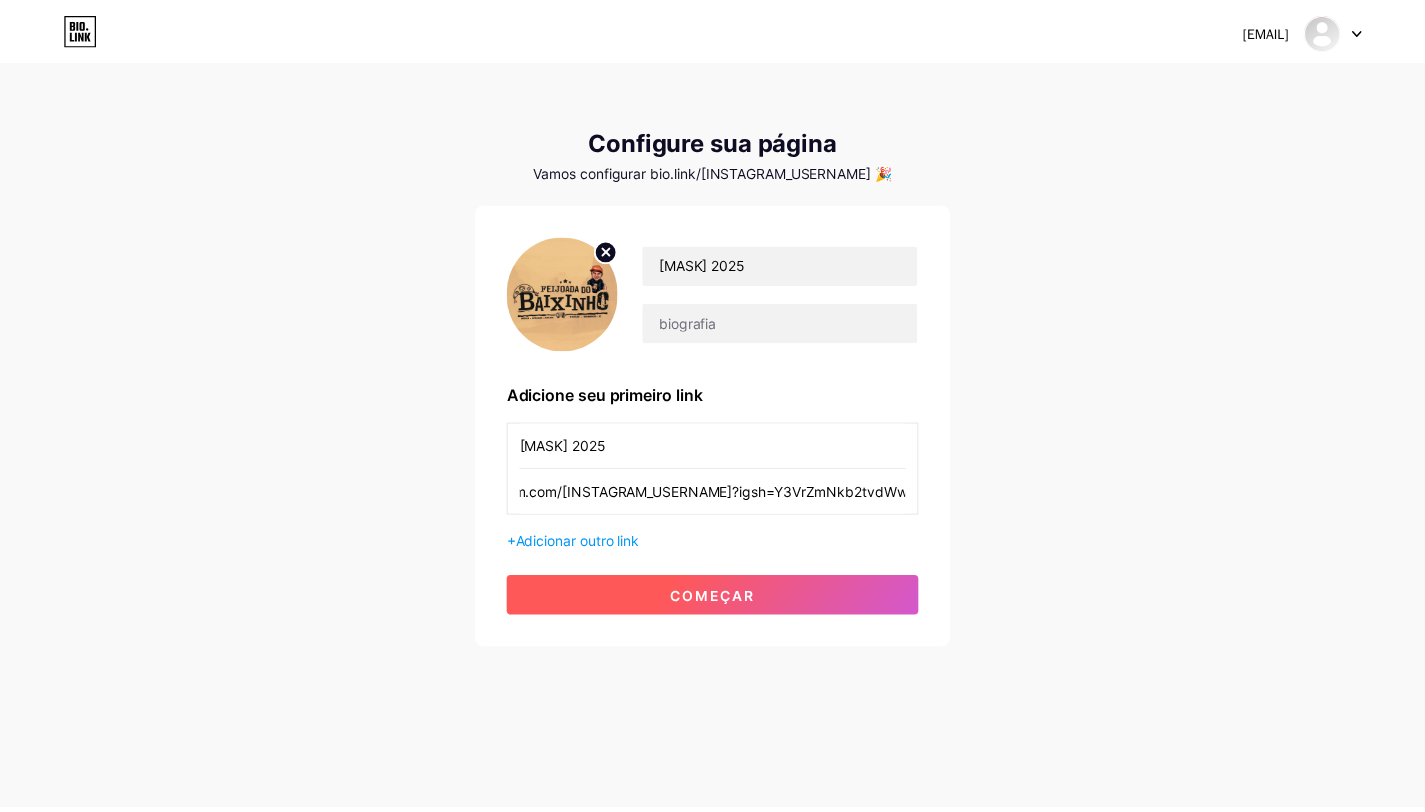 scroll, scrollTop: 0, scrollLeft: 0, axis: both 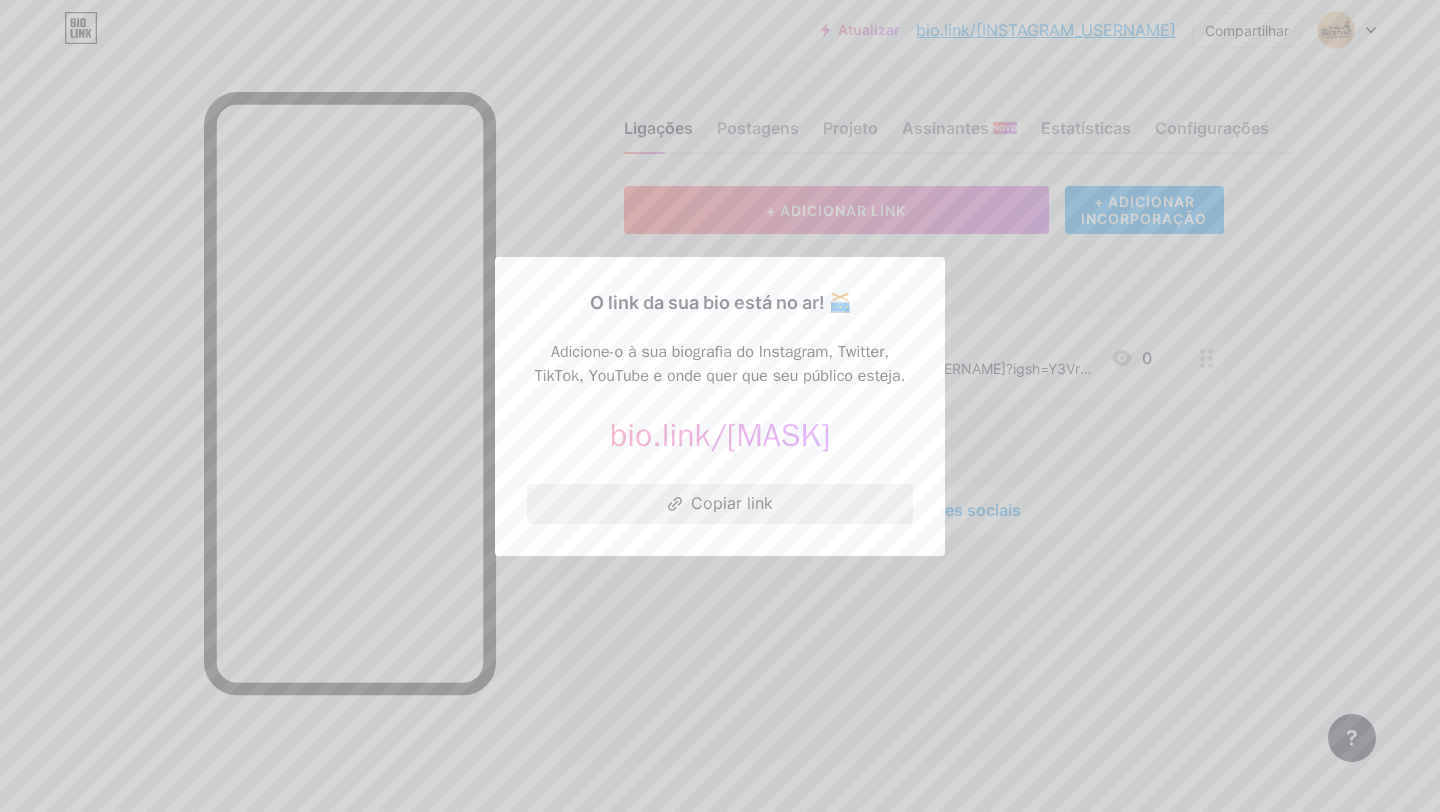 click on "Copiar link" at bounding box center (732, 503) 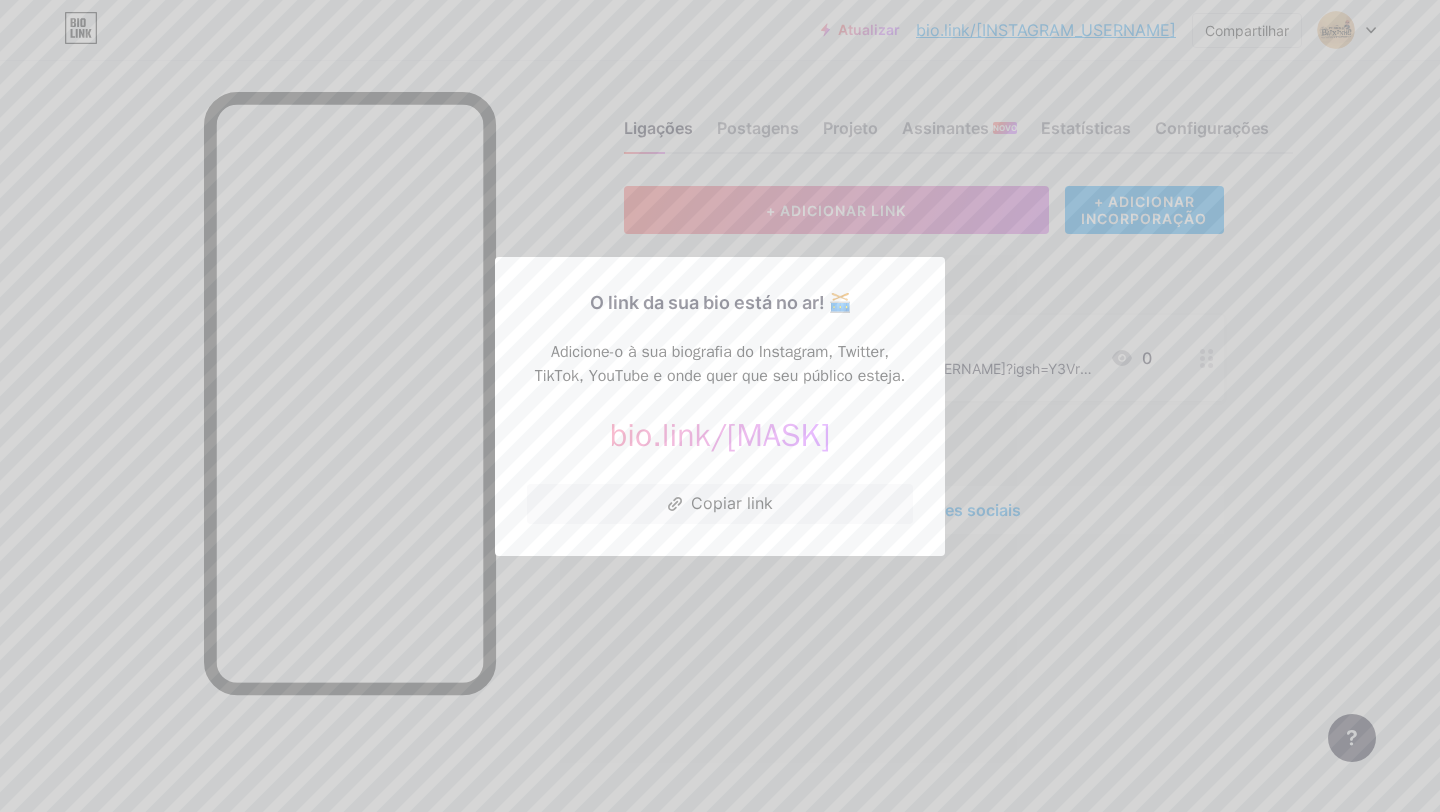 click at bounding box center (720, 406) 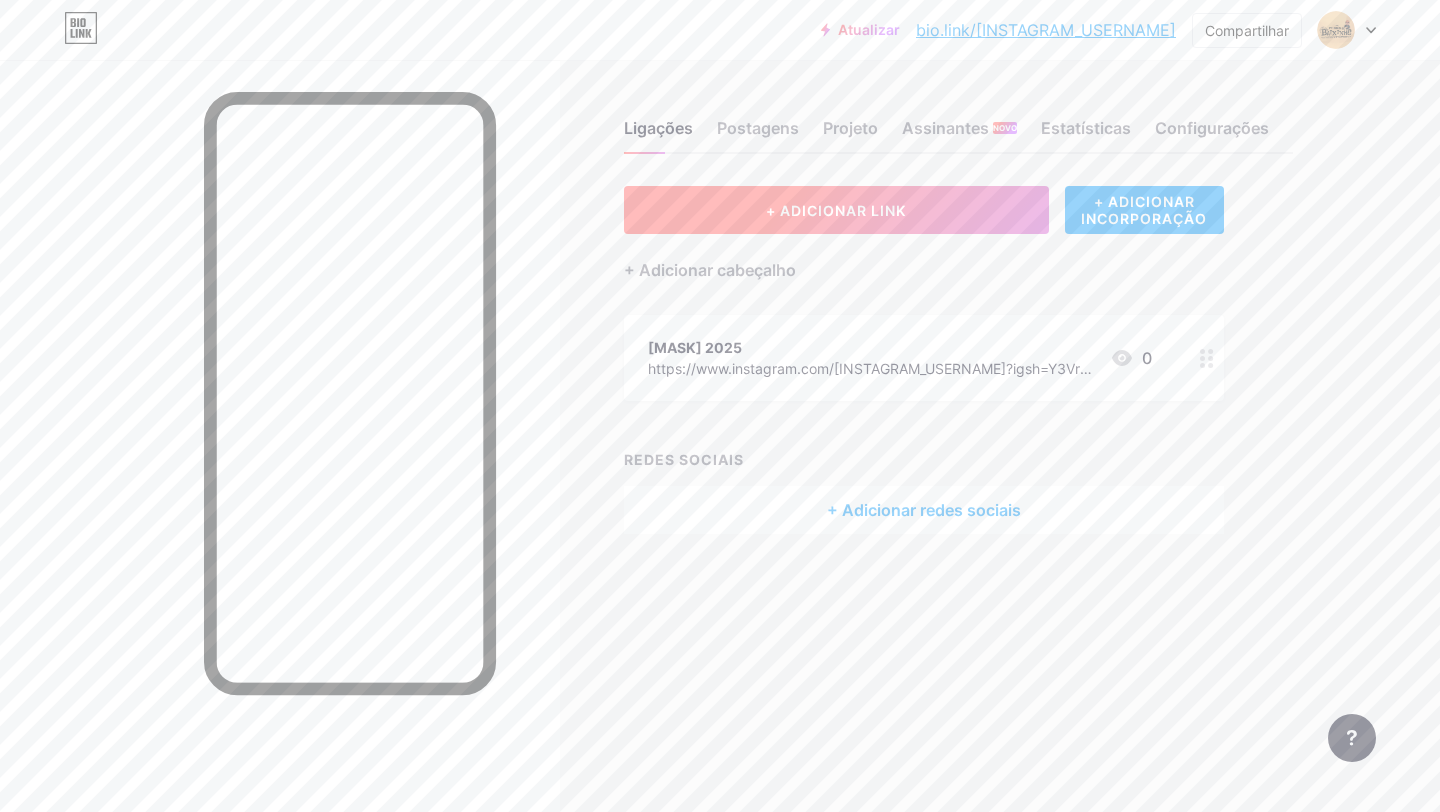 click on "+ ADICIONAR LINK" at bounding box center (836, 210) 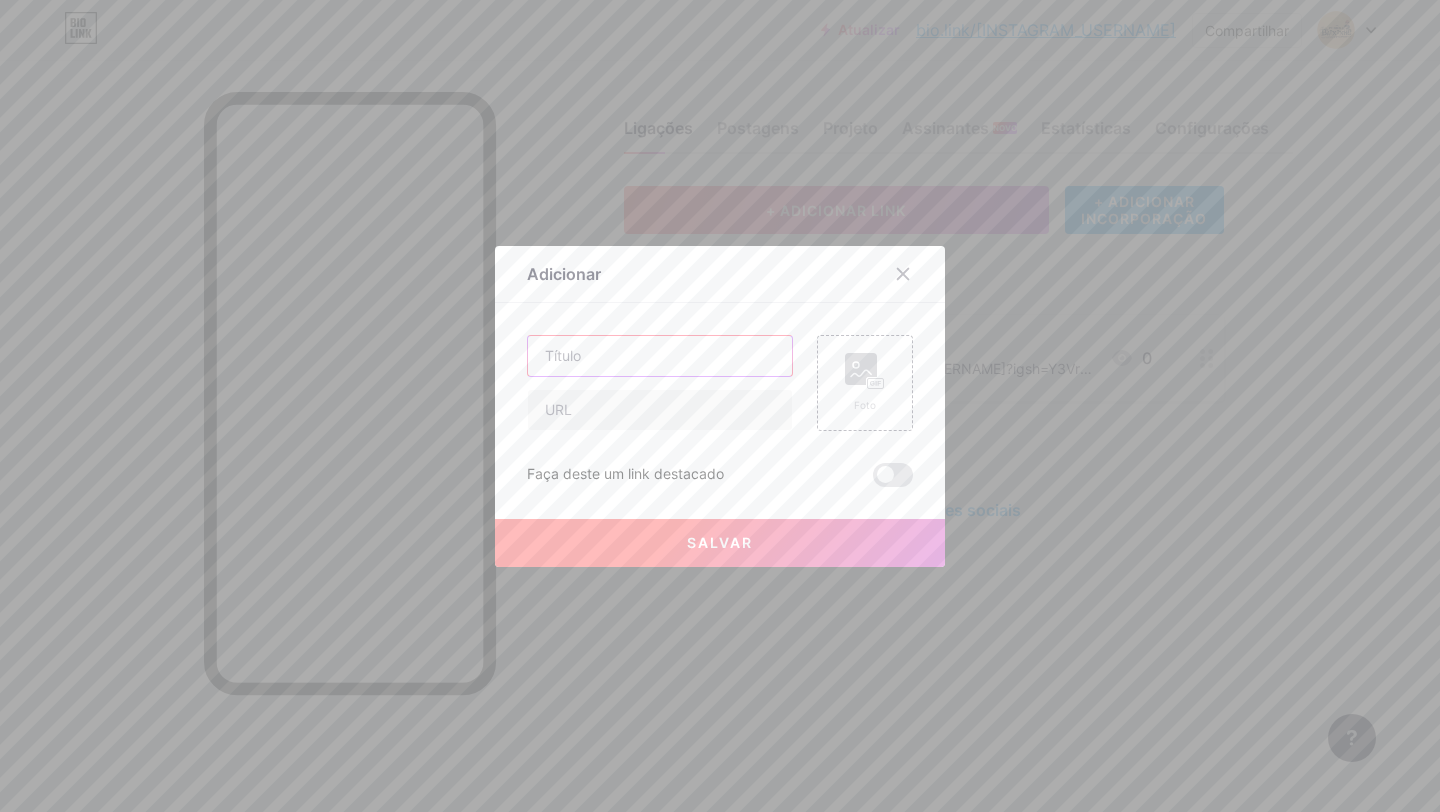 click at bounding box center (660, 356) 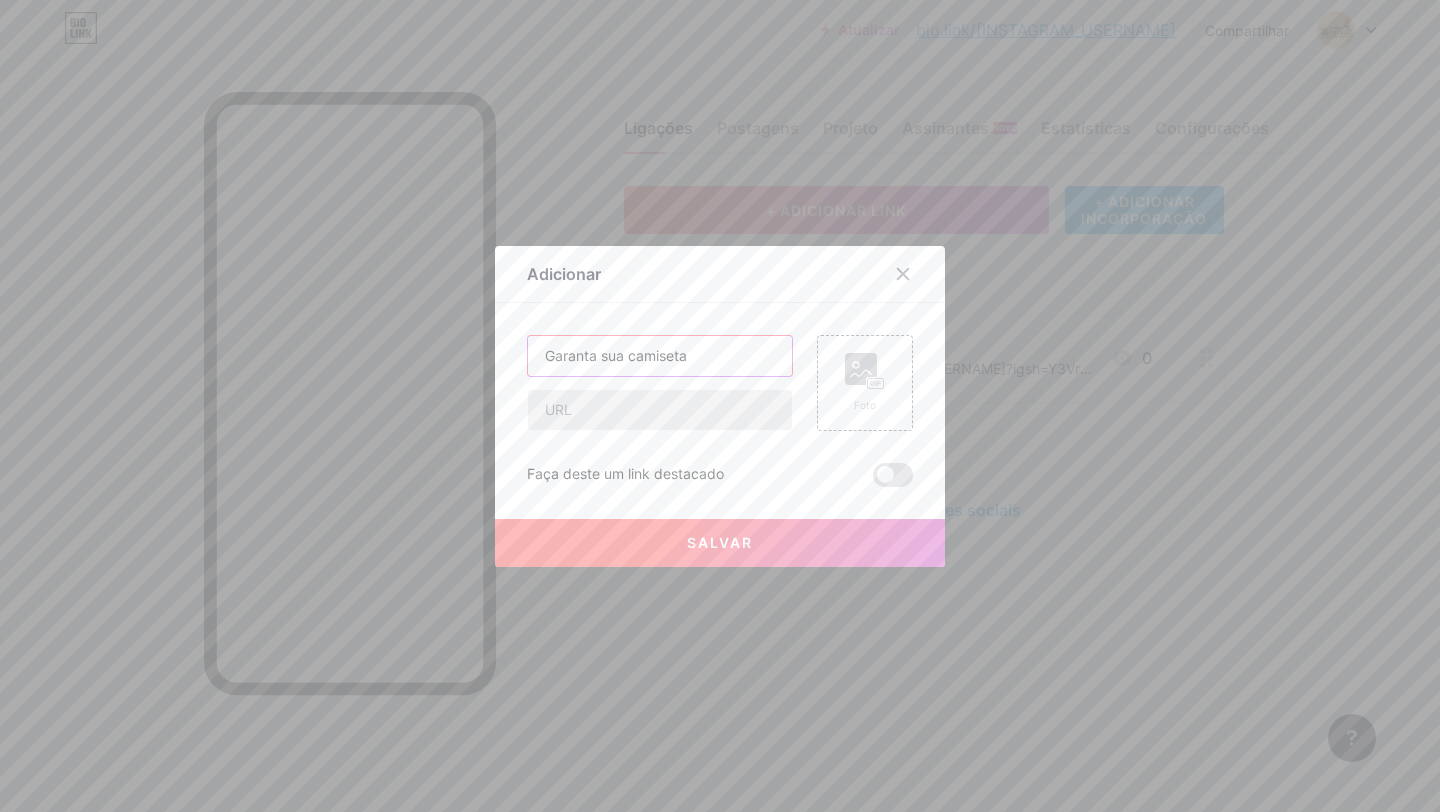 type on "Garanta sua camiseta" 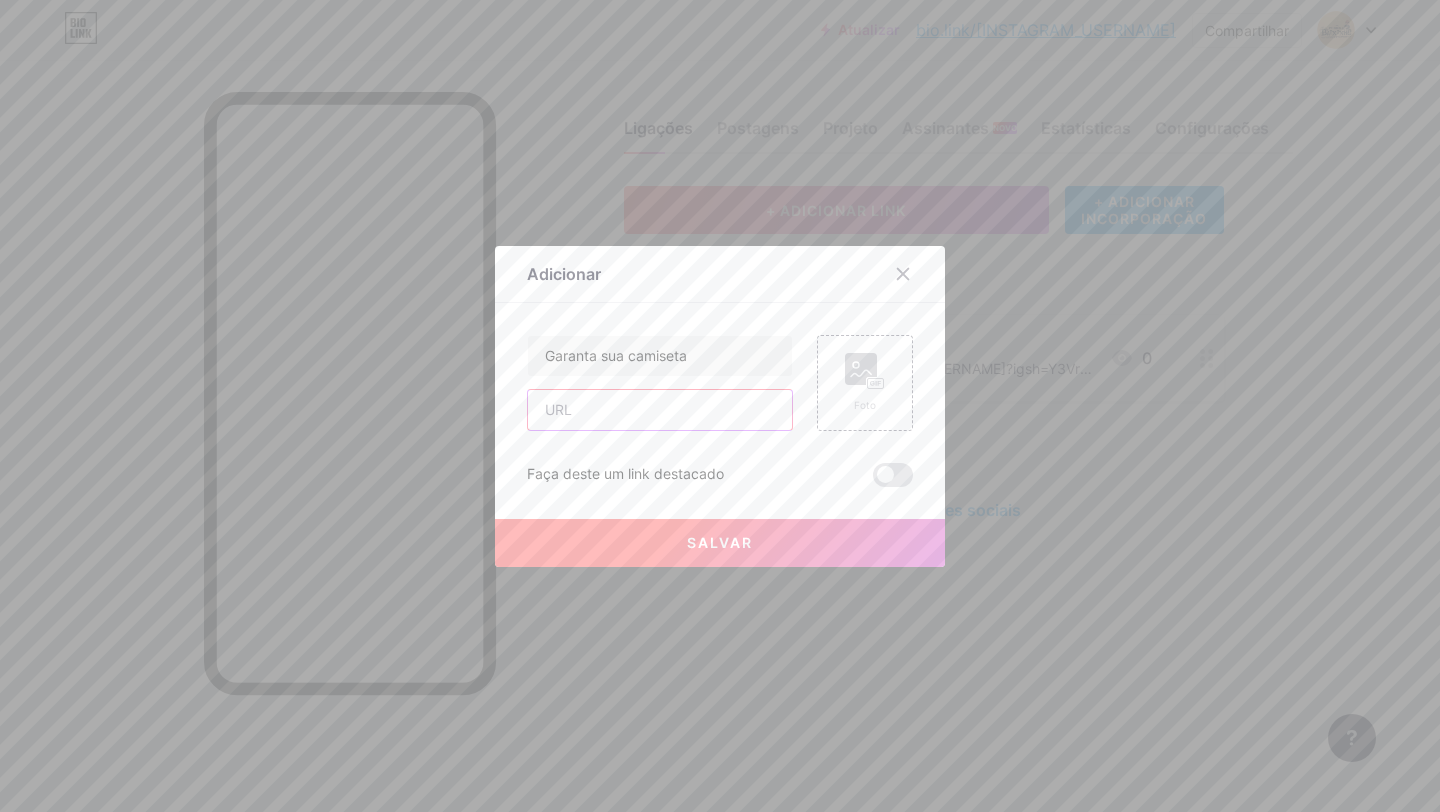 click at bounding box center [660, 410] 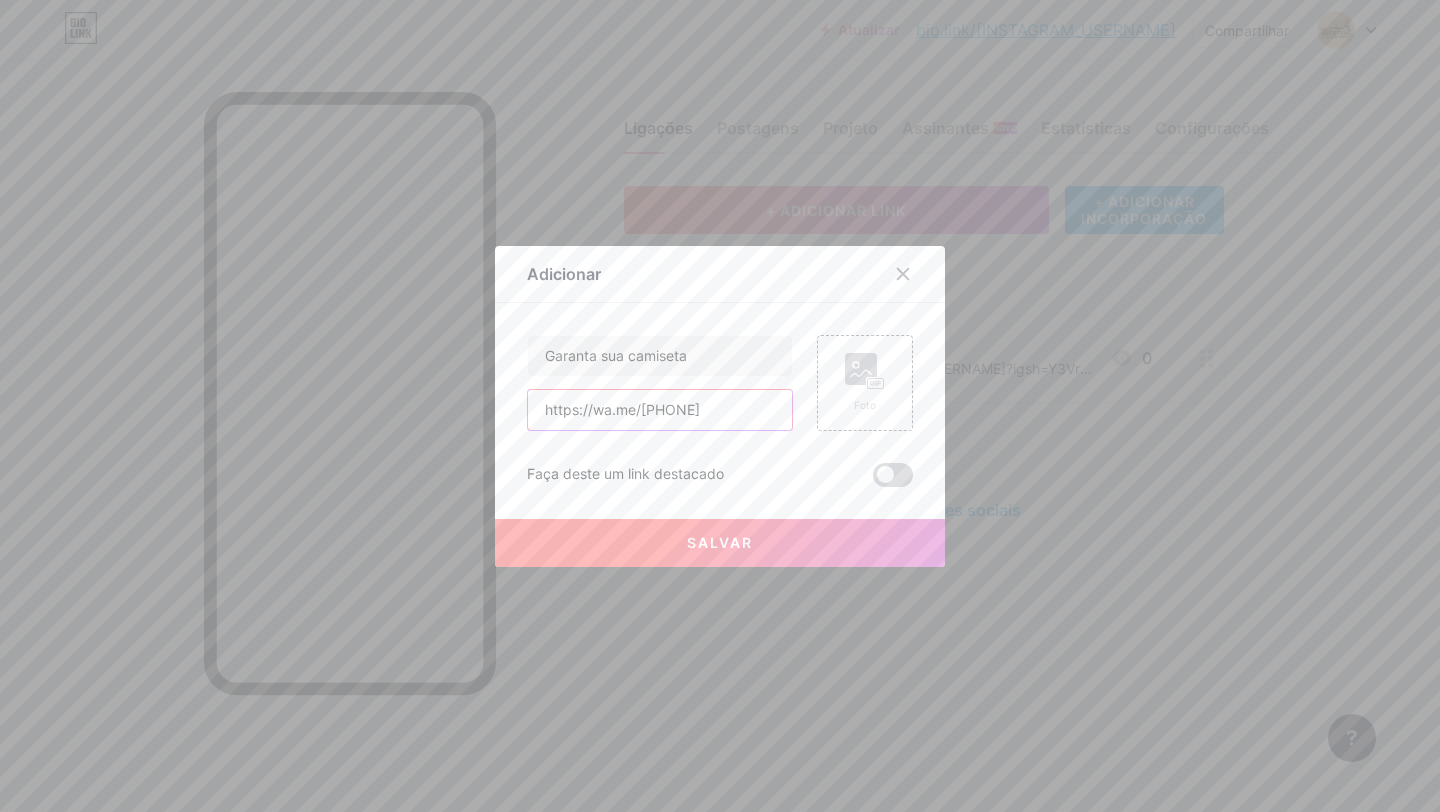 type on "https://wa.me/[PHONE]" 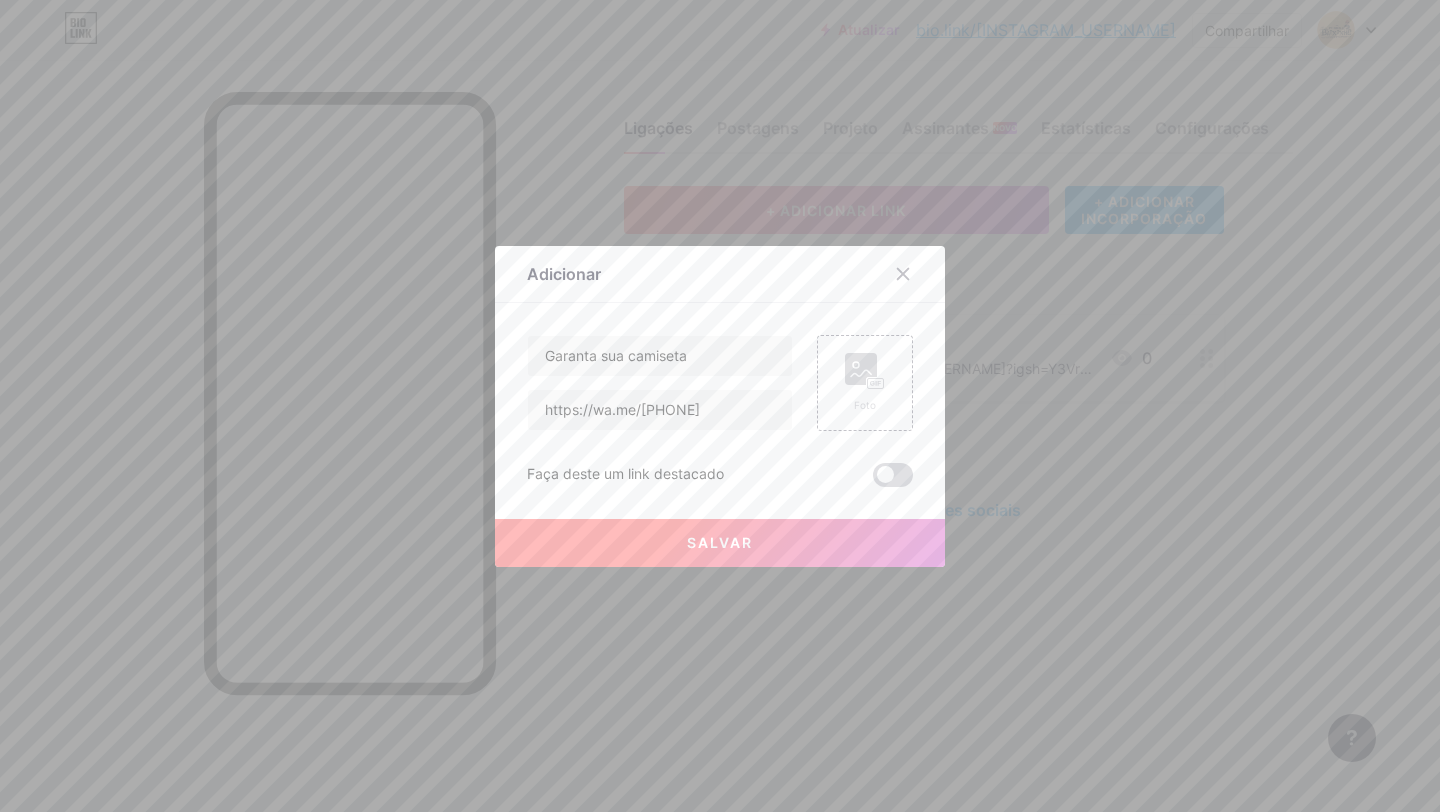 click at bounding box center [893, 475] 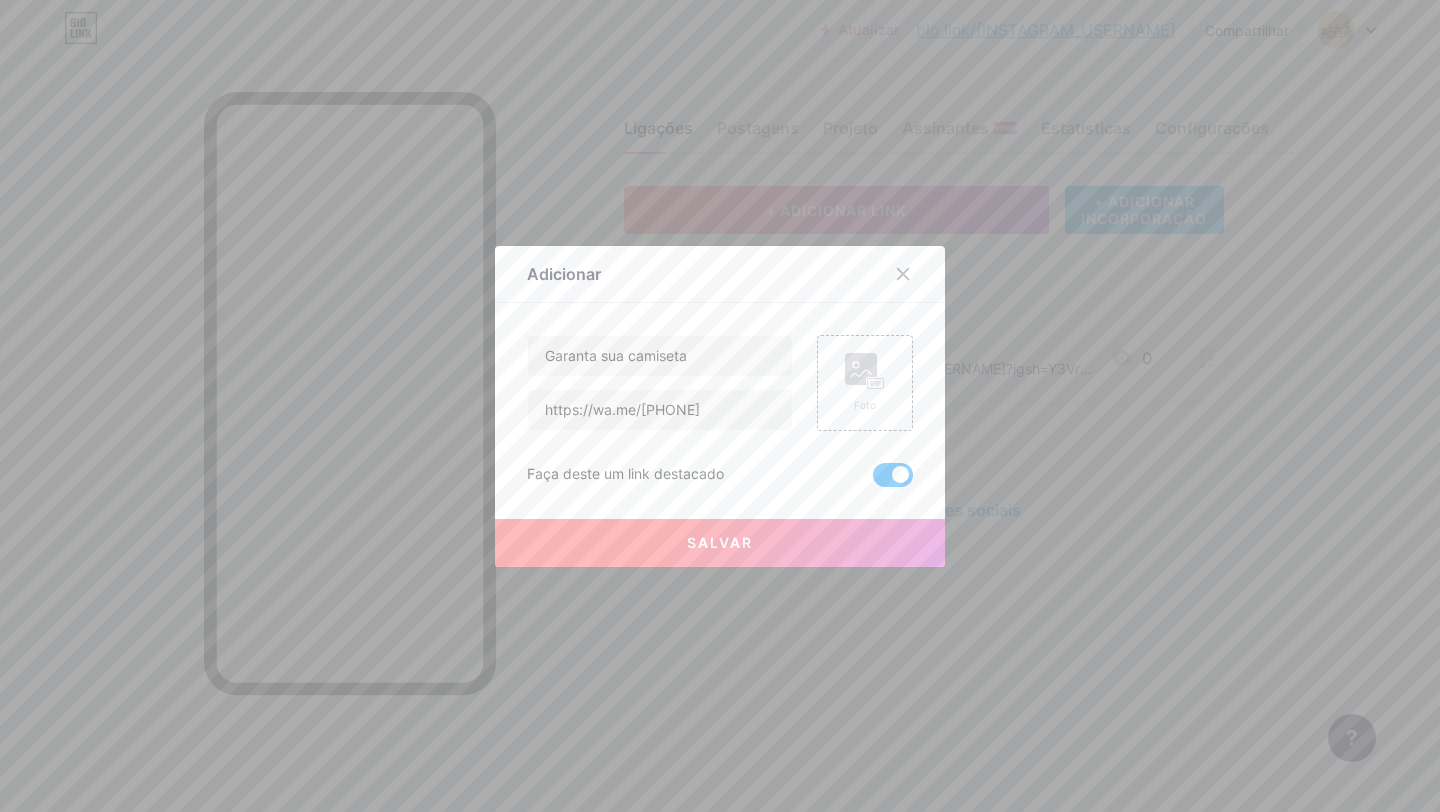 click on "Salvar" at bounding box center [720, 542] 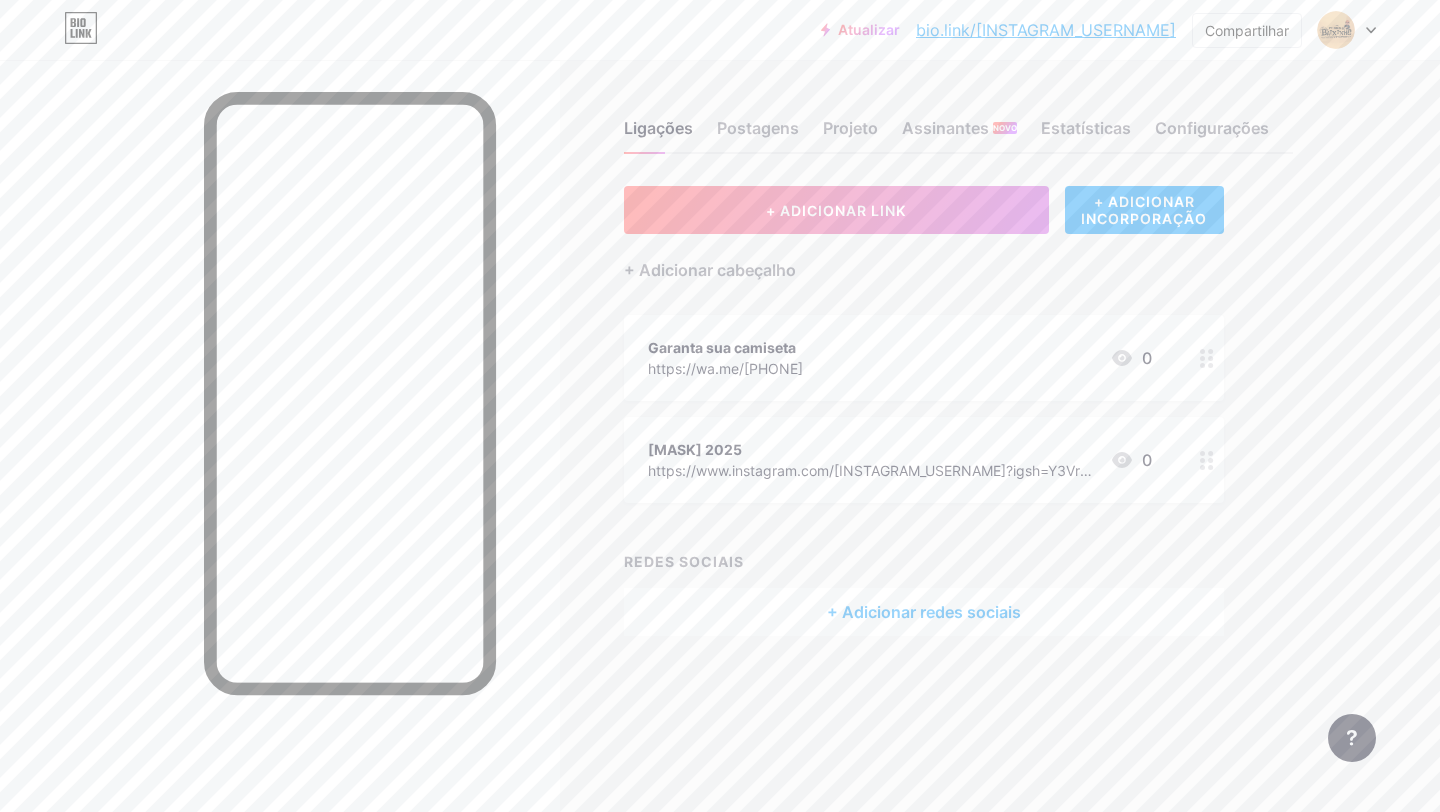 click on "[MASK] 2025
https://www.instagram.com/[INSTAGRAM_USERNAME]?igsh=Y3VrZmNkb2tvdWw3" at bounding box center [871, 460] 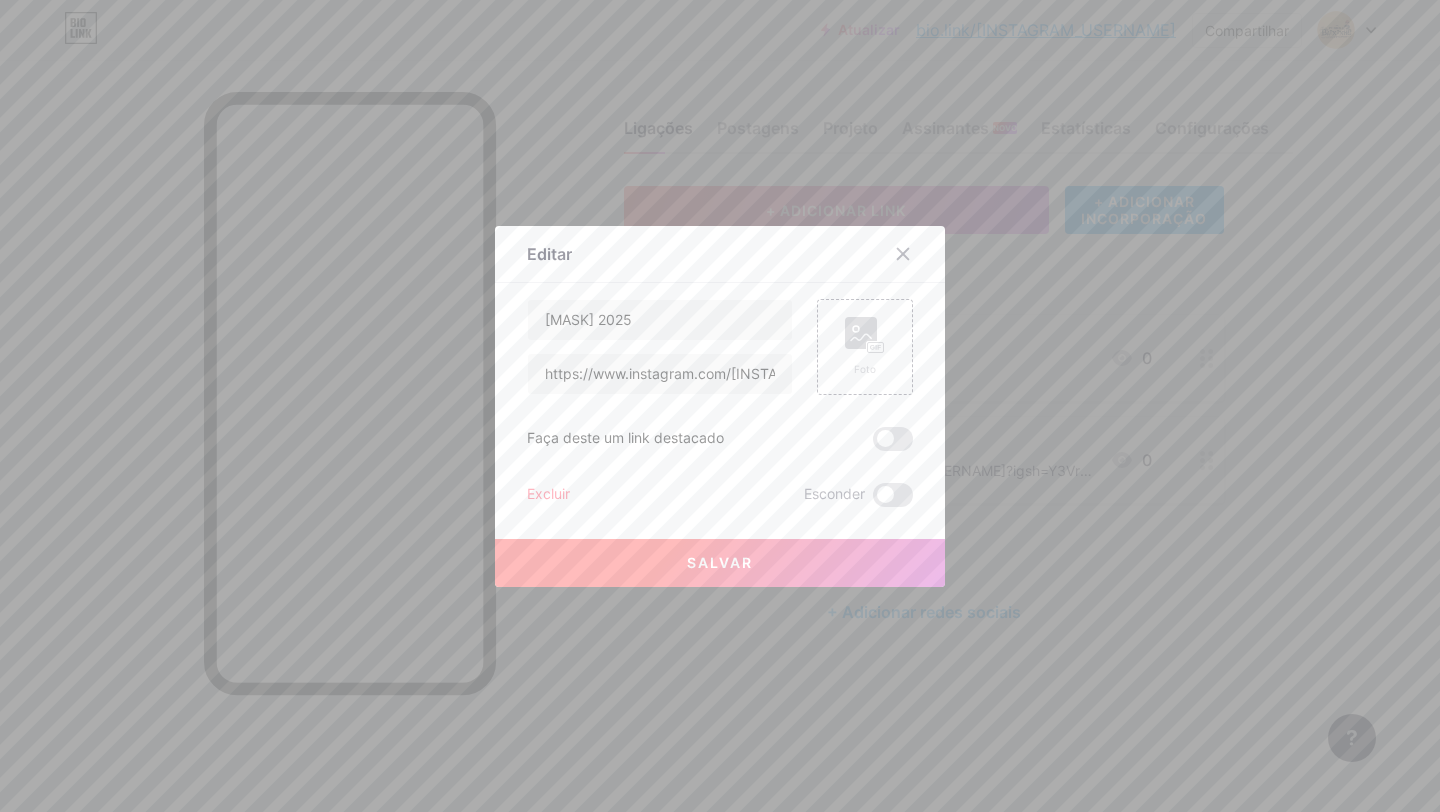 click on "Excluir
Esconder" at bounding box center (720, 495) 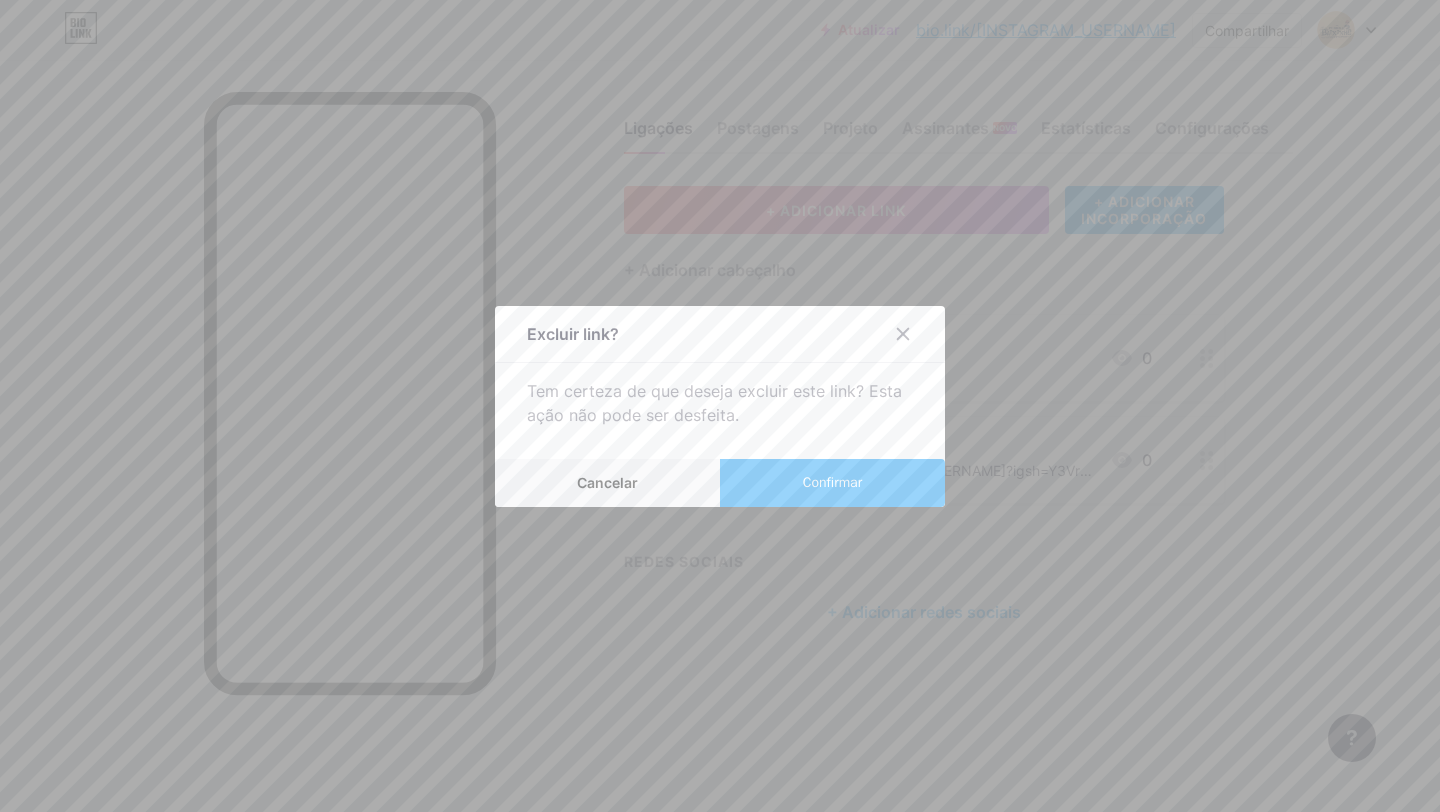 click on "Confirmar" at bounding box center [832, 483] 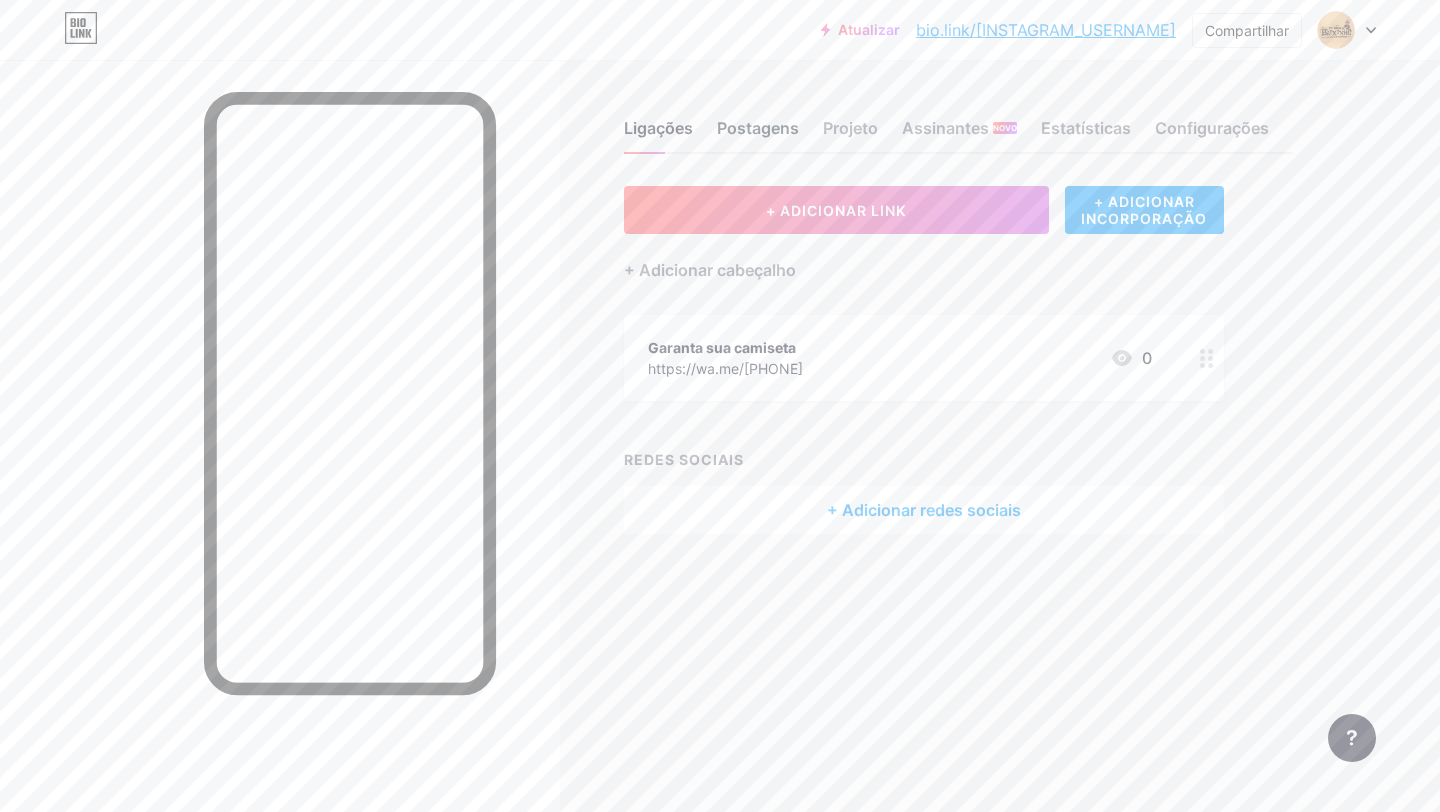 click on "Postagens" at bounding box center [758, 128] 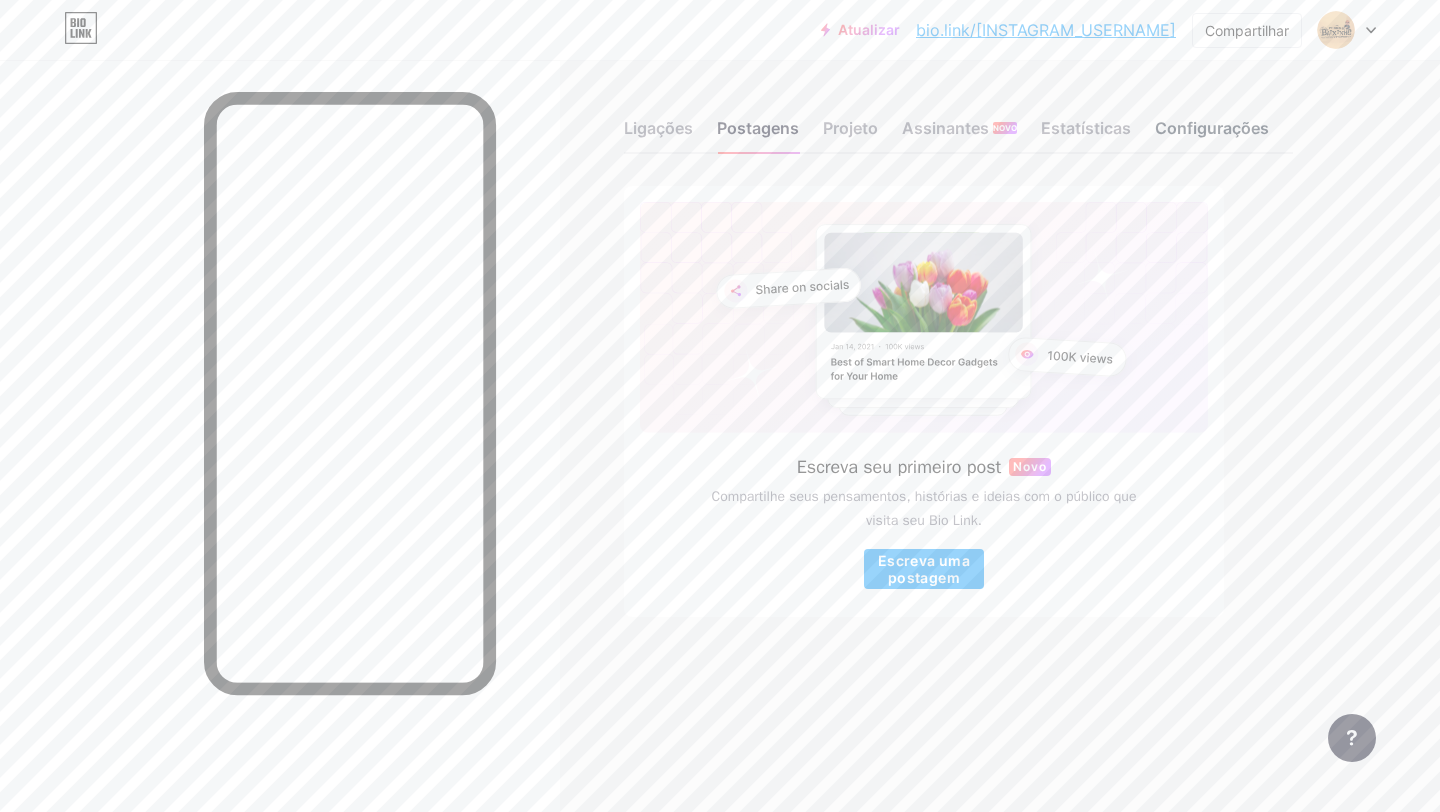 click on "Configurações" at bounding box center [1212, 128] 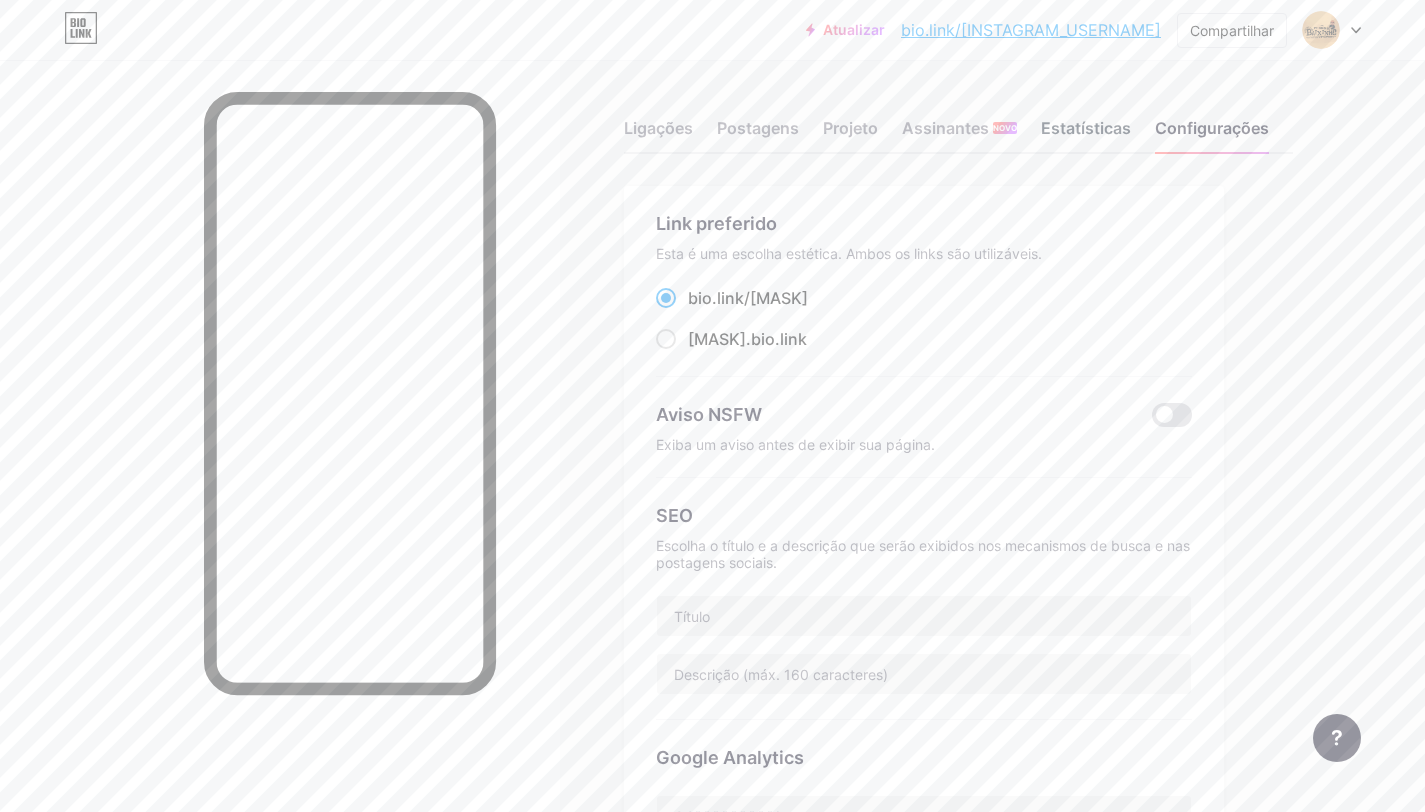 click on "Estatísticas" at bounding box center (1086, 128) 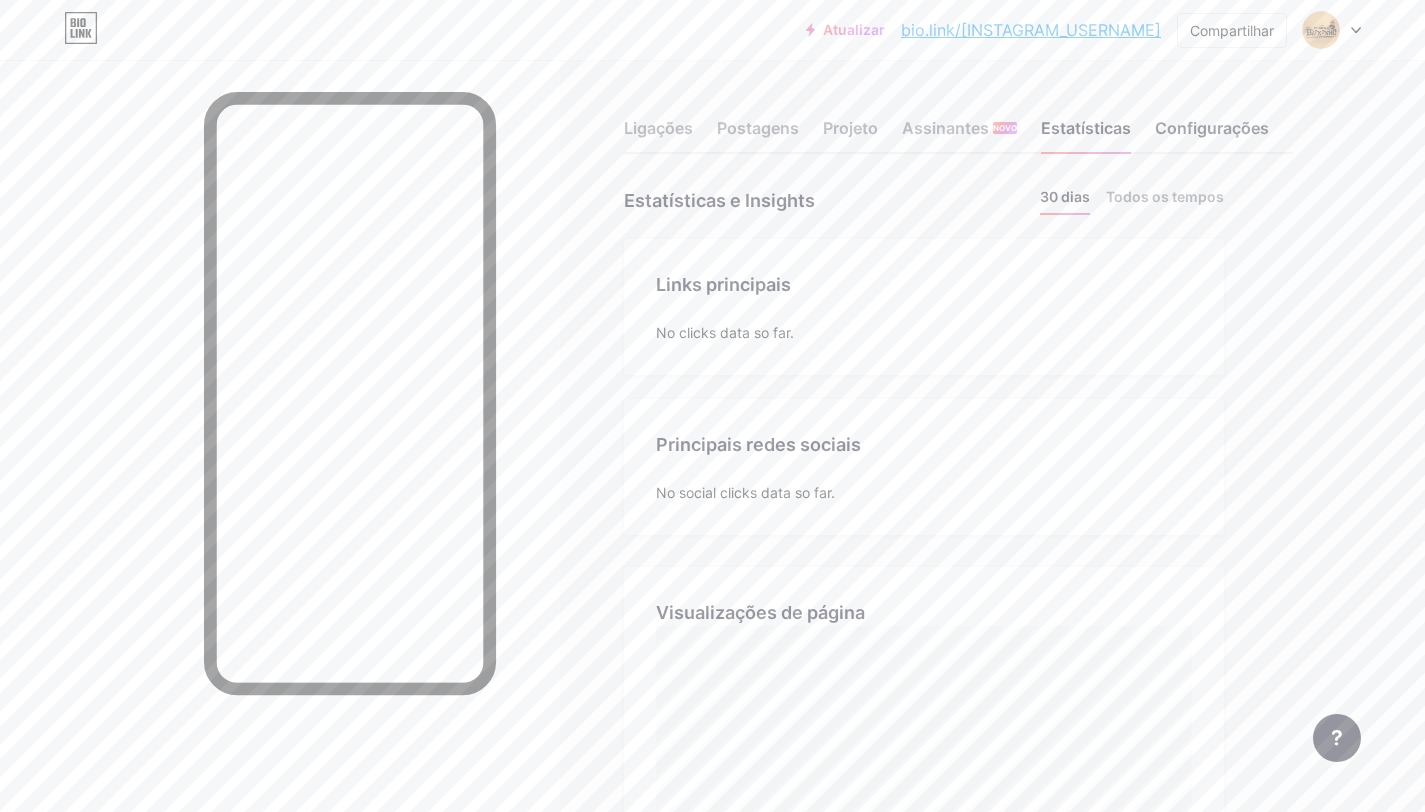 click on "Configurações" at bounding box center [1212, 128] 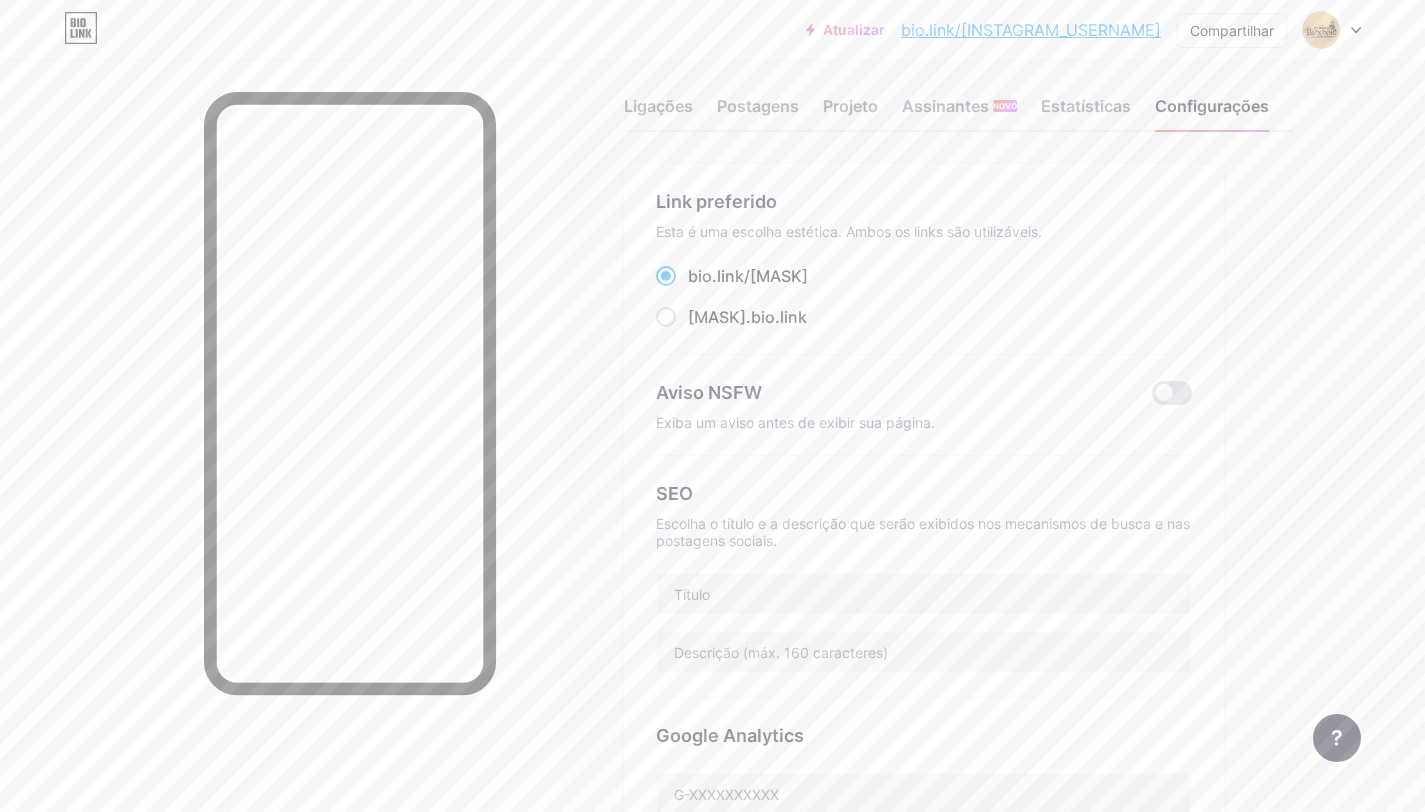 scroll, scrollTop: 59, scrollLeft: 0, axis: vertical 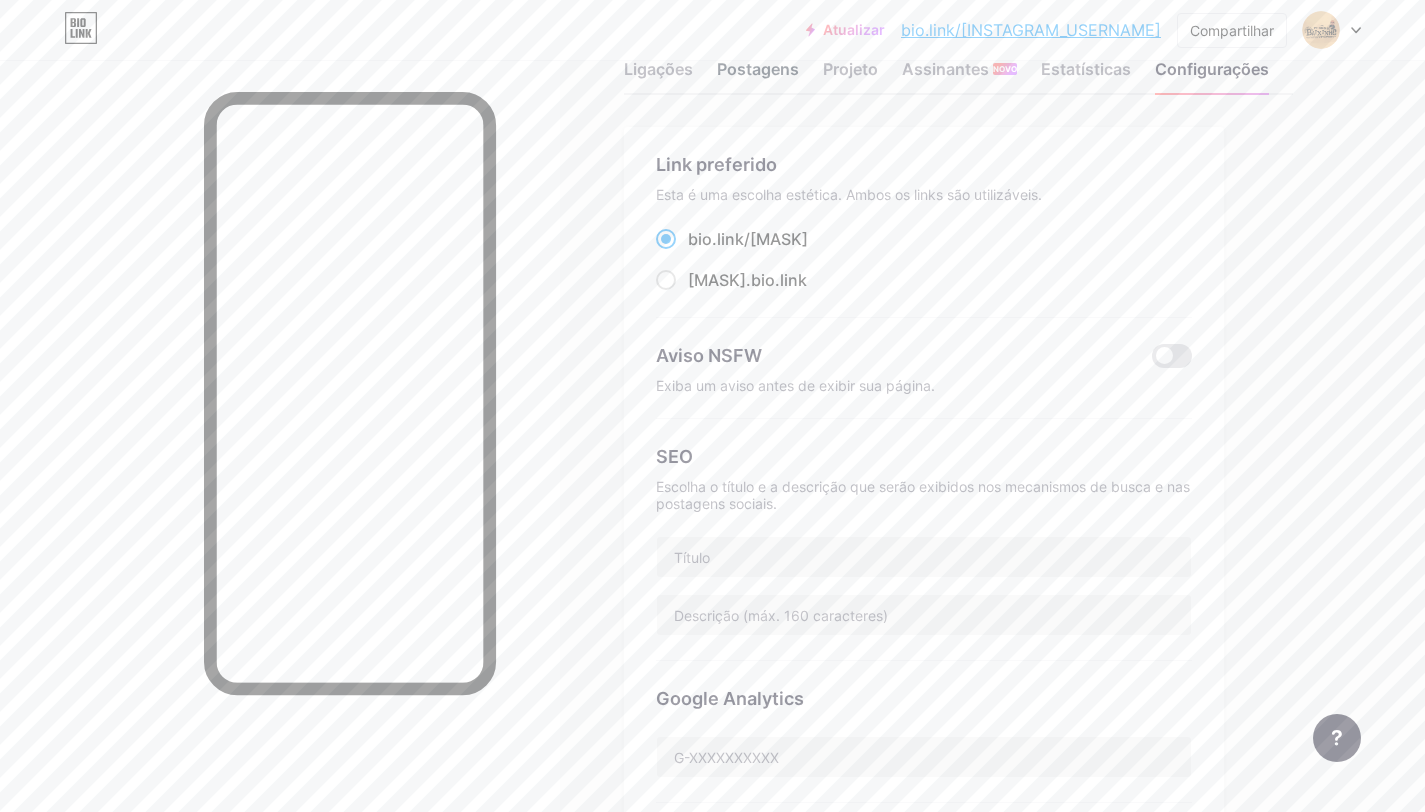click on "Postagens" at bounding box center (758, 75) 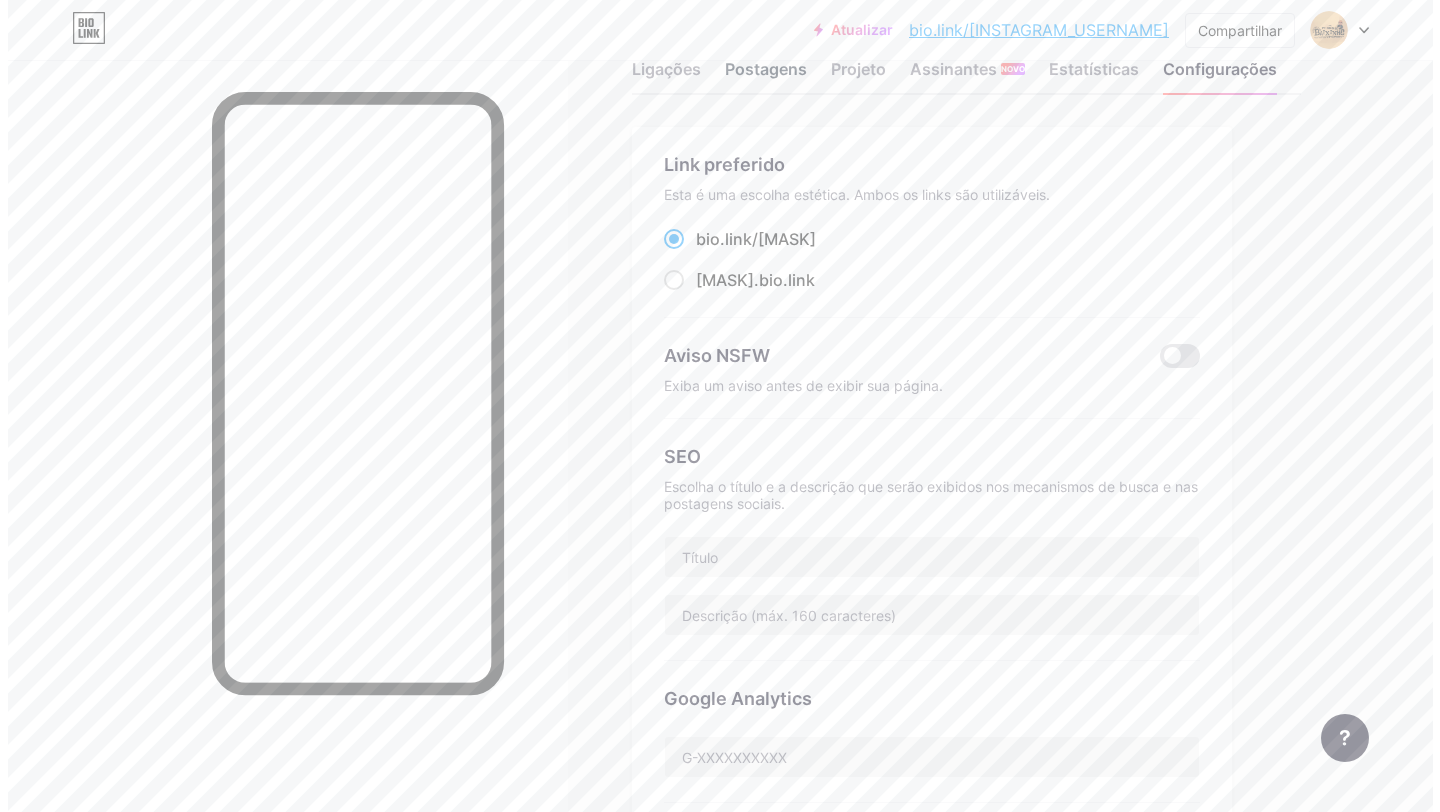 scroll, scrollTop: 0, scrollLeft: 0, axis: both 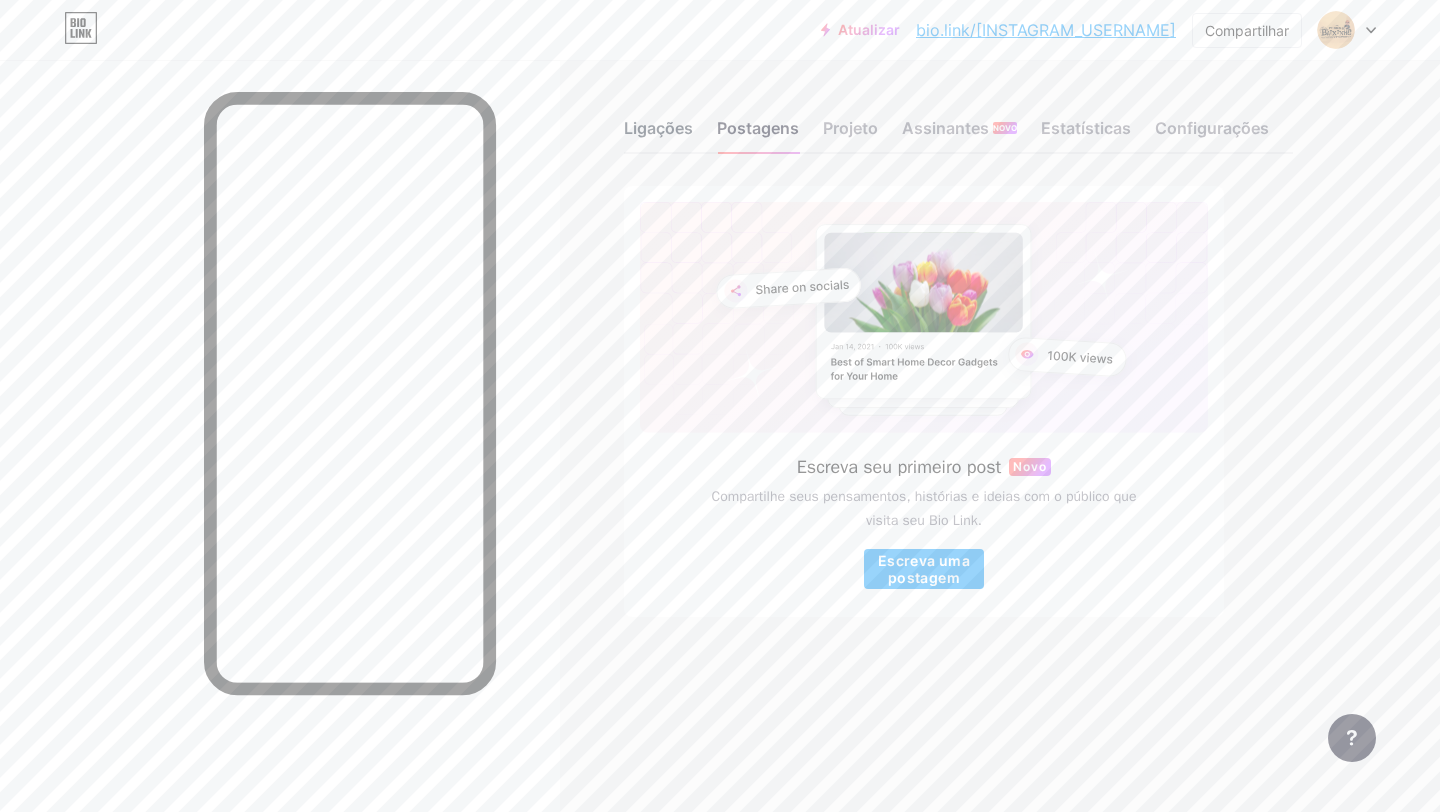 click on "Ligações" at bounding box center (658, 128) 